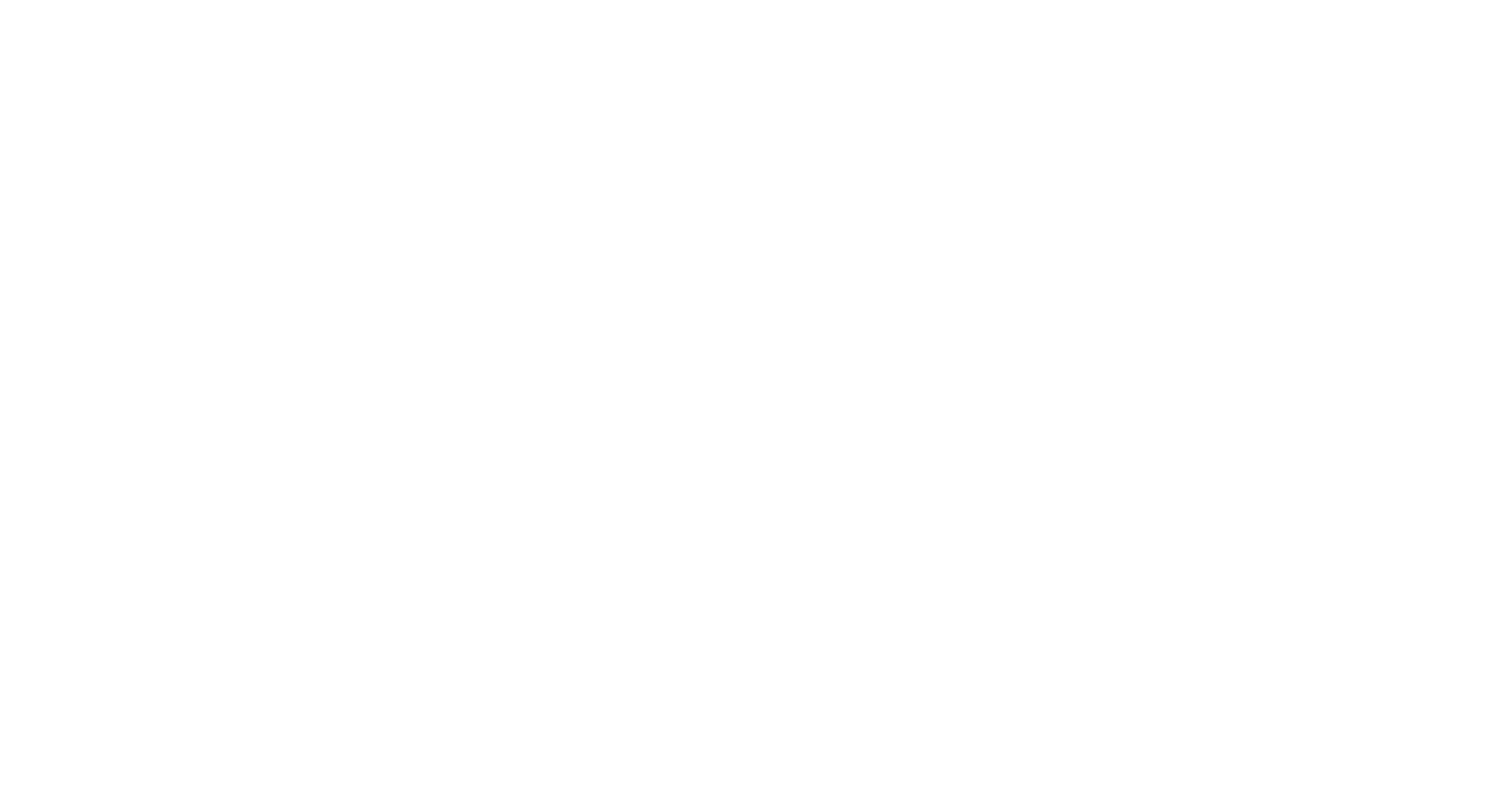 scroll, scrollTop: 0, scrollLeft: 0, axis: both 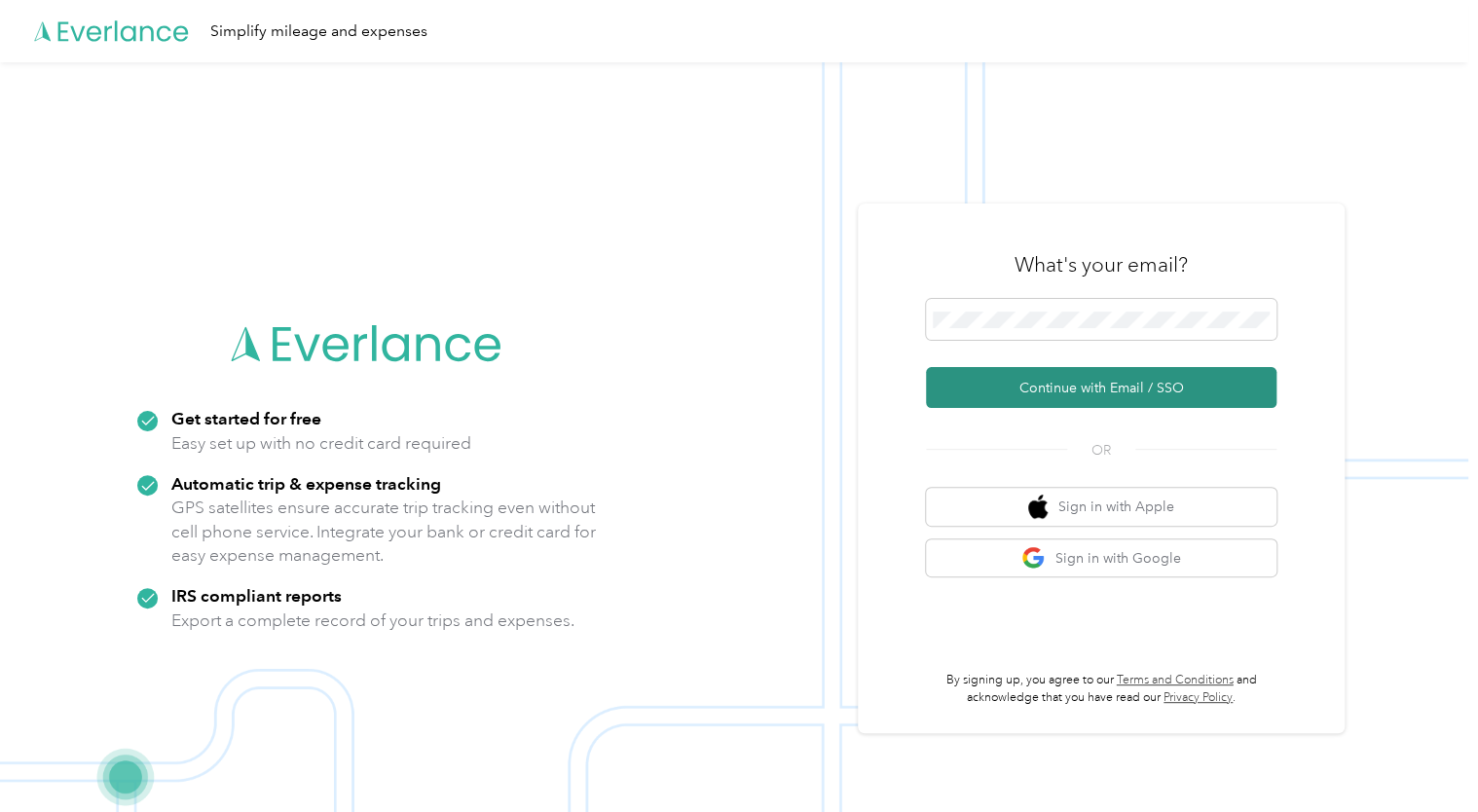 click on "Continue with Email / SSO" at bounding box center (1101, 388) 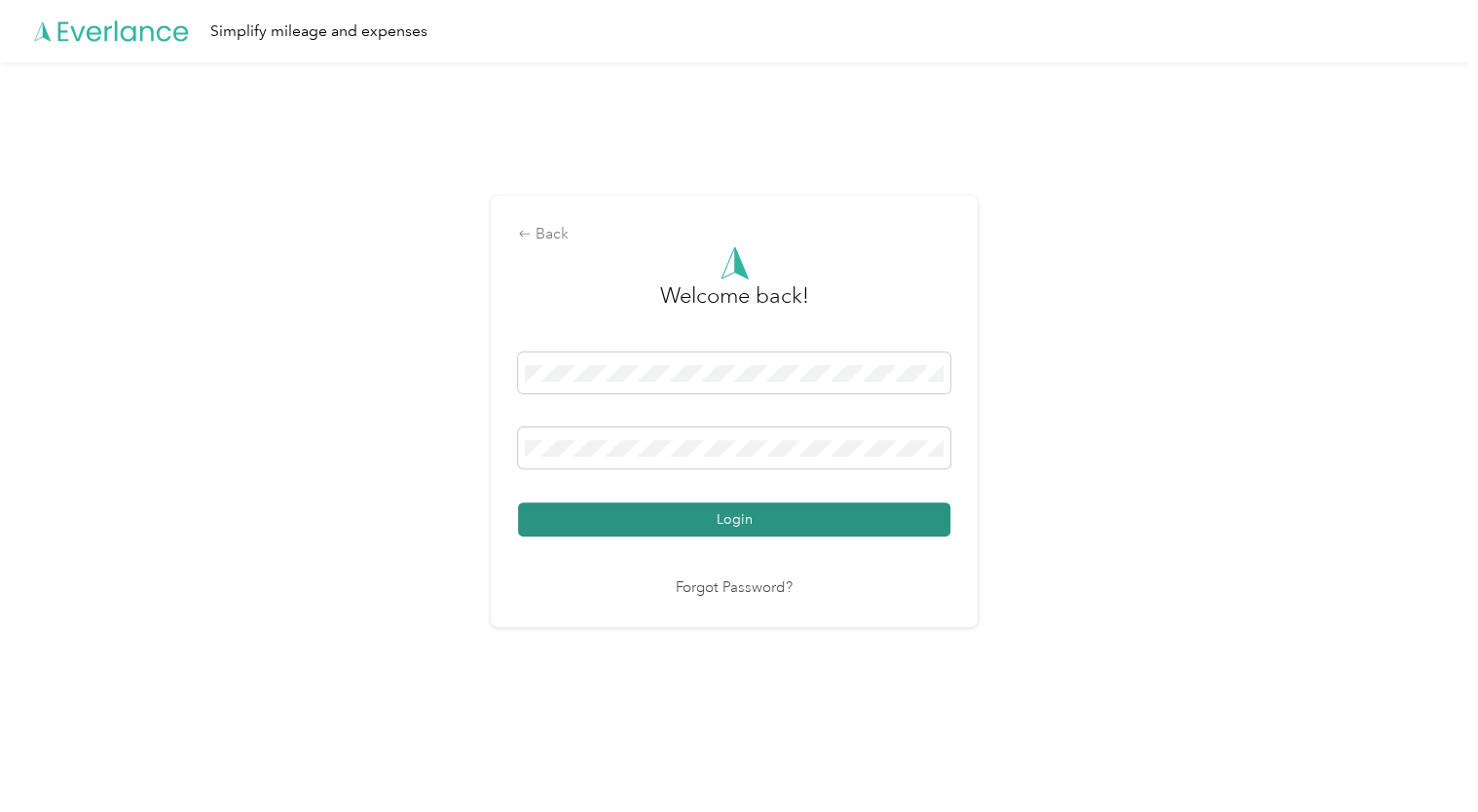 click on "Login" at bounding box center [734, 519] 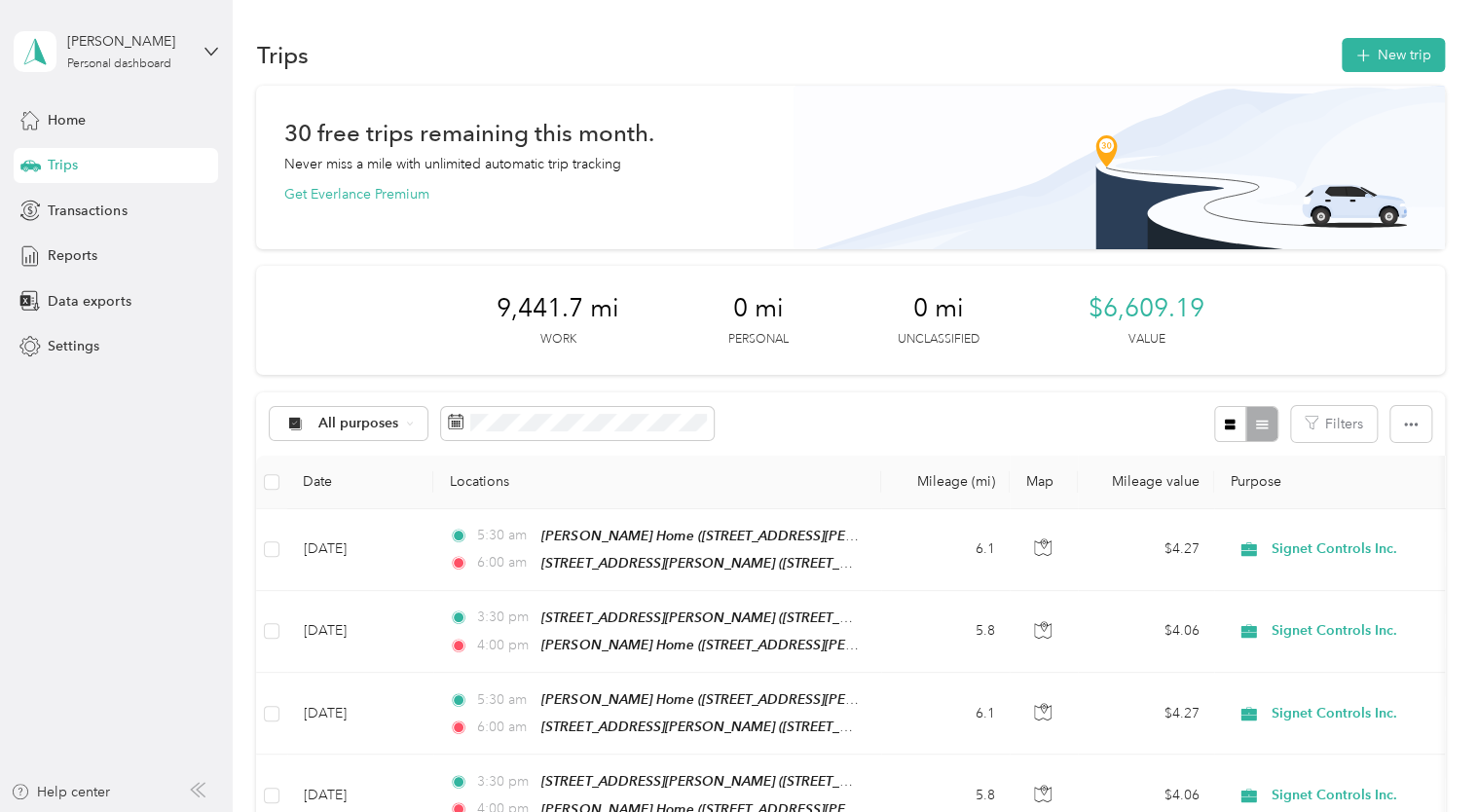 click on "30 free trips remaining this month. Never miss a mile with unlimited automatic trip tracking Get Everlance Premium" at bounding box center (850, 164) 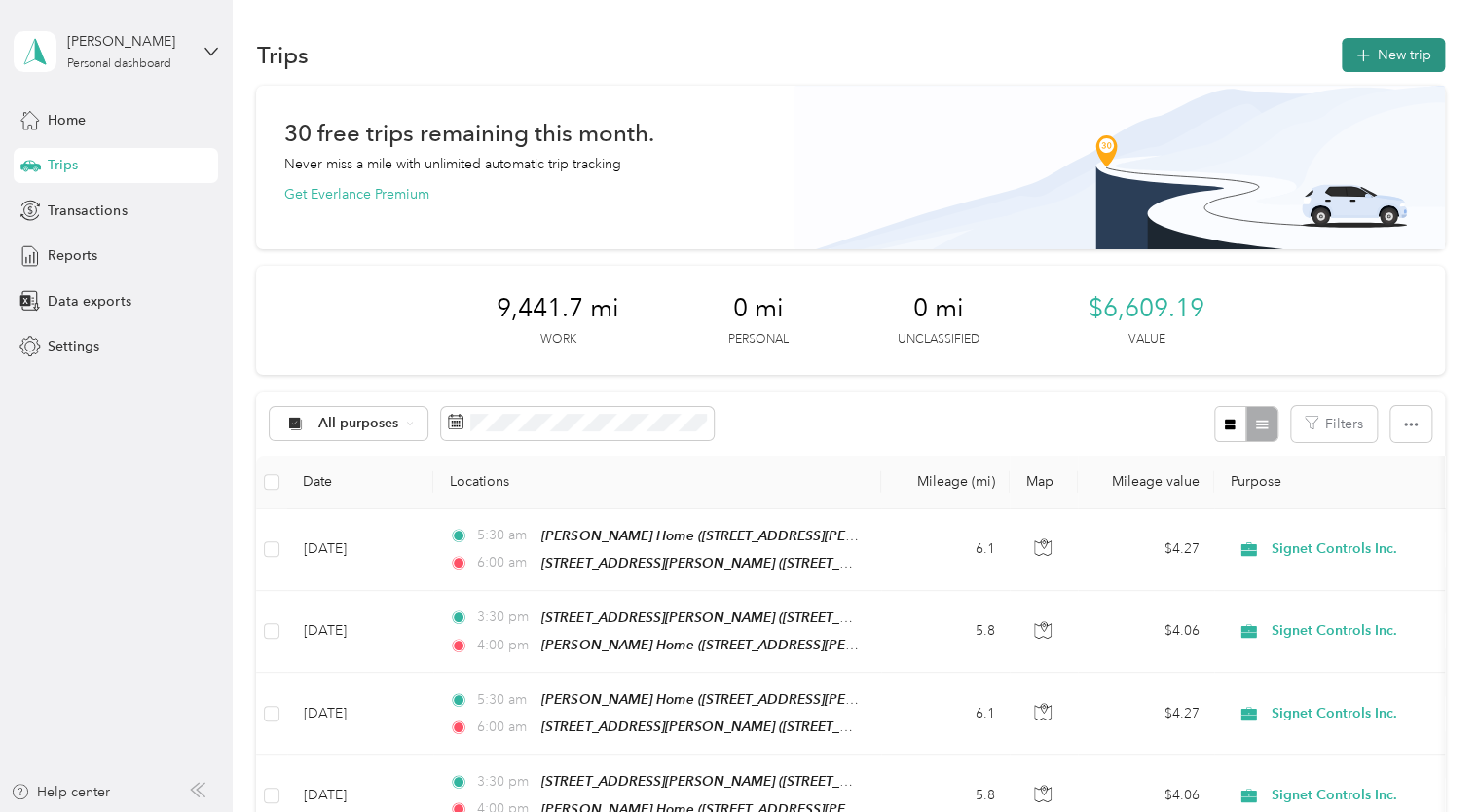 click on "New trip" at bounding box center [1393, 55] 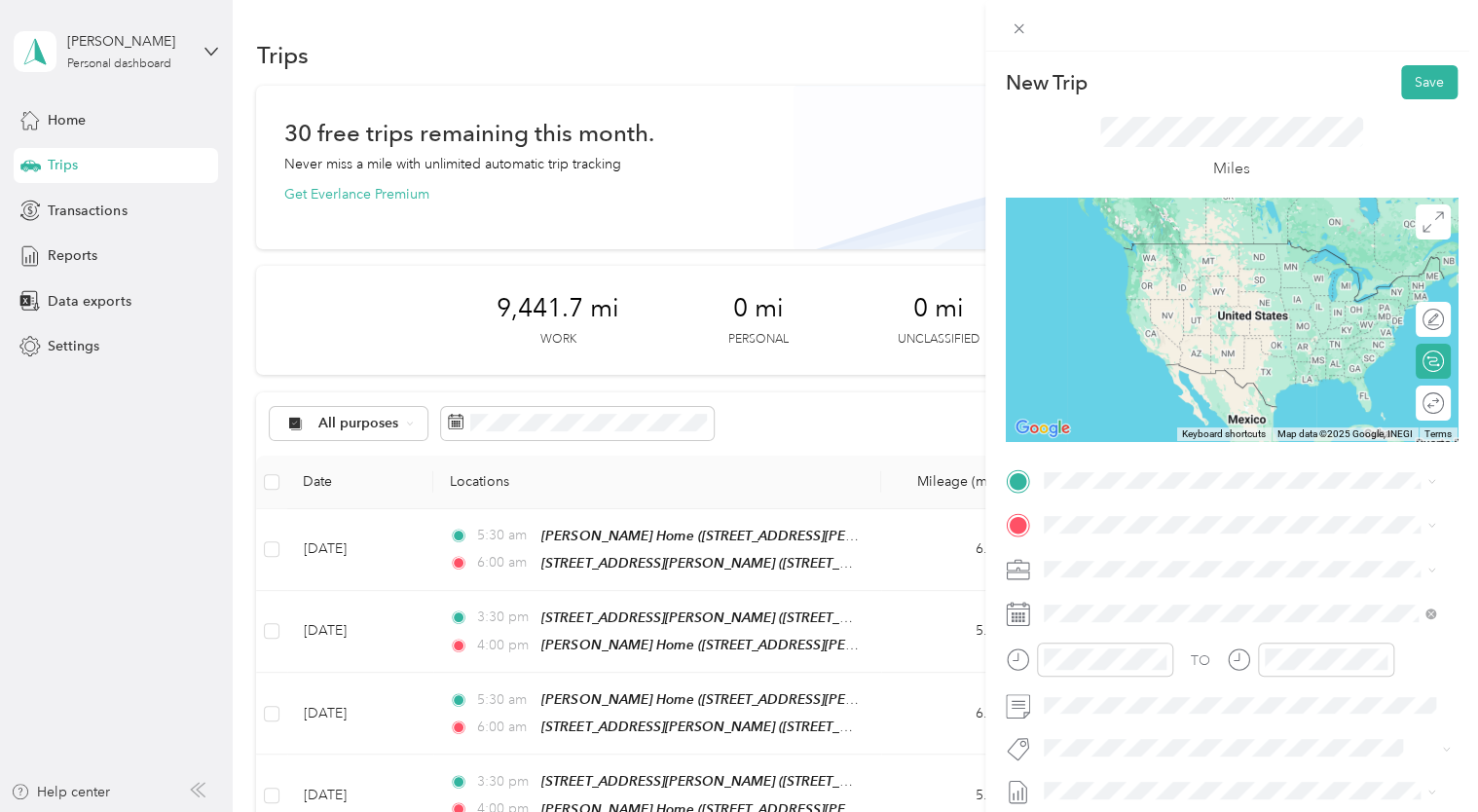 click on "[PERSON_NAME] Home [STREET_ADDRESS][PERSON_NAME]" at bounding box center [1196, 566] 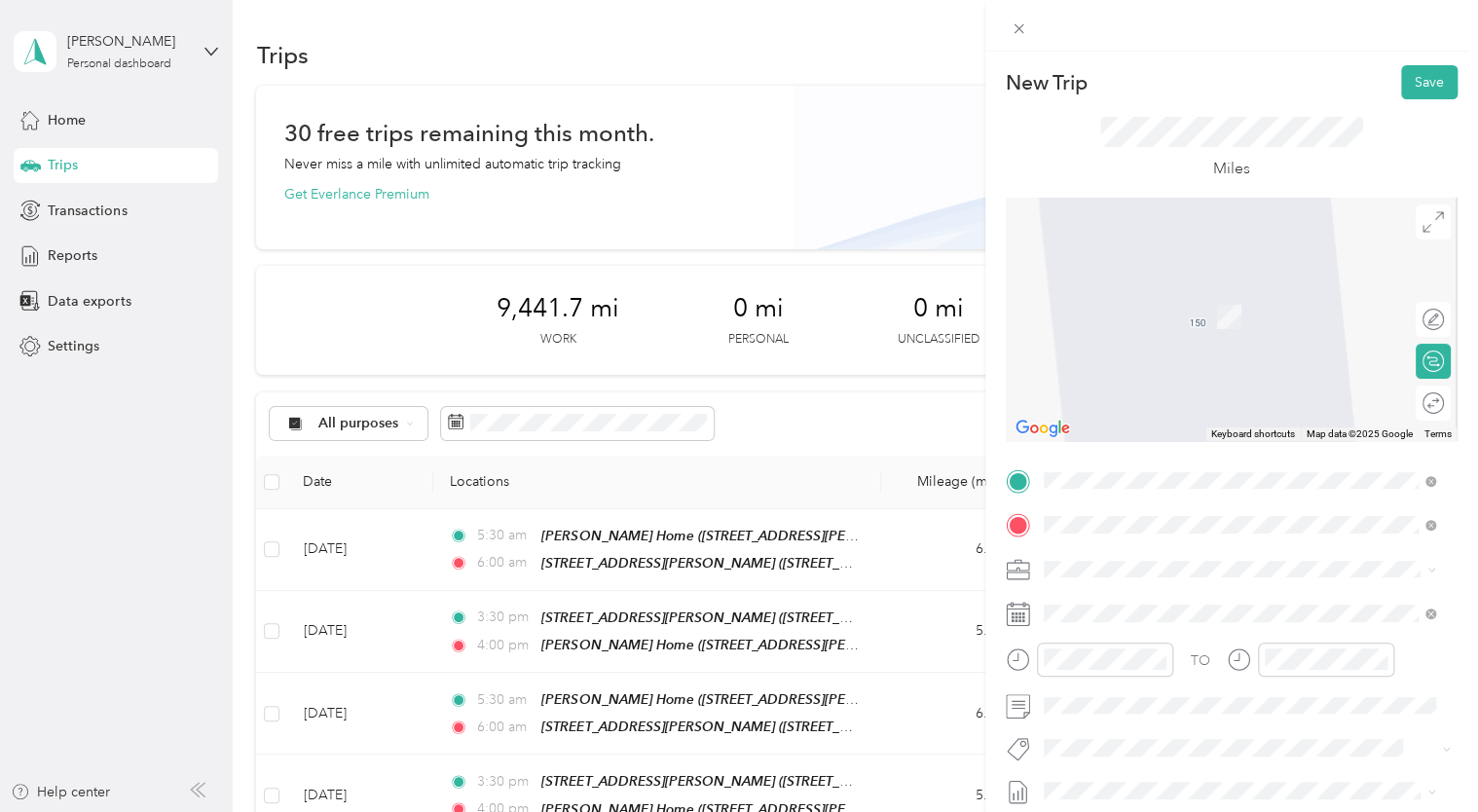 click on "[STREET_ADDRESS][US_STATE]" at bounding box center (1177, 323) 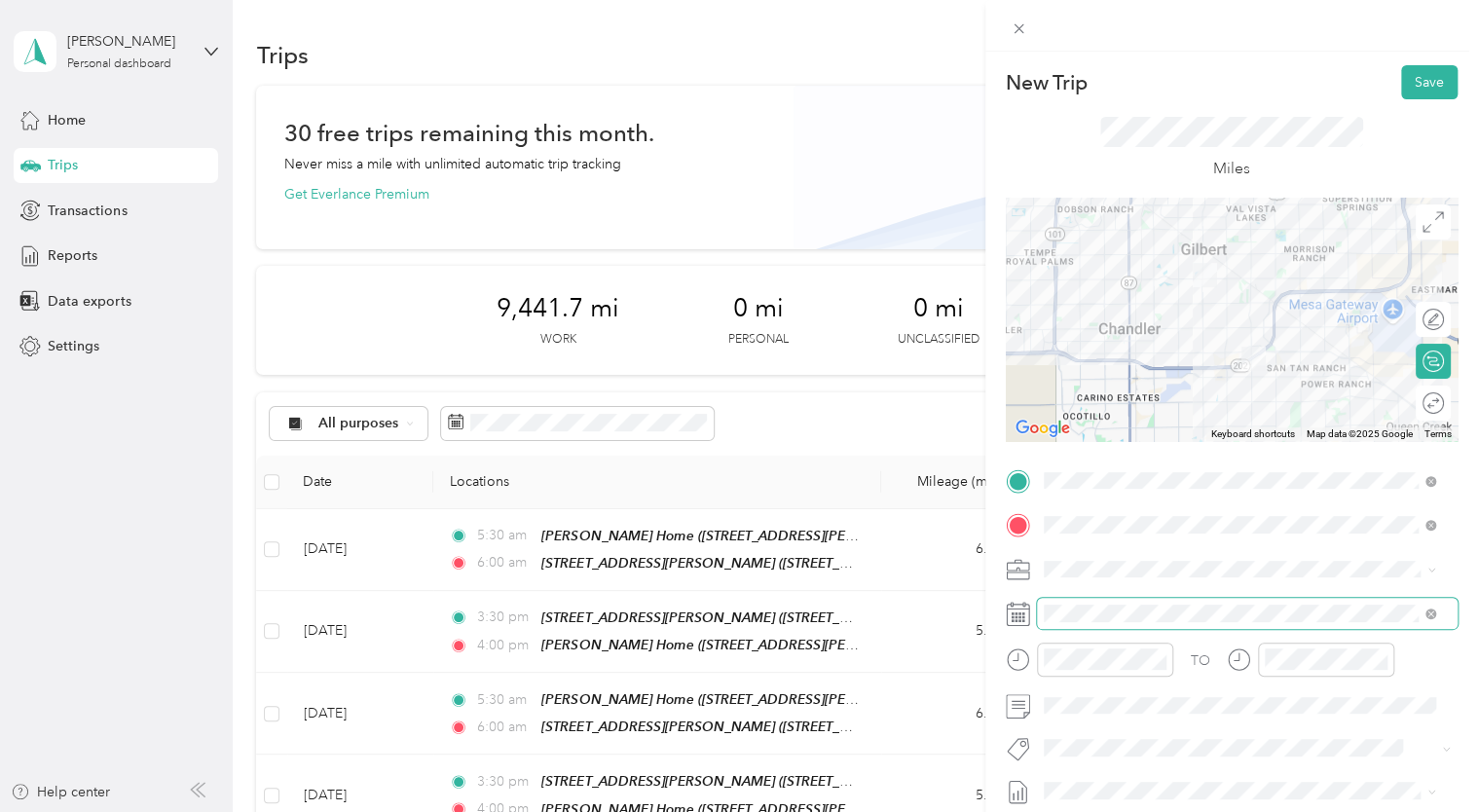 click at bounding box center [1247, 613] 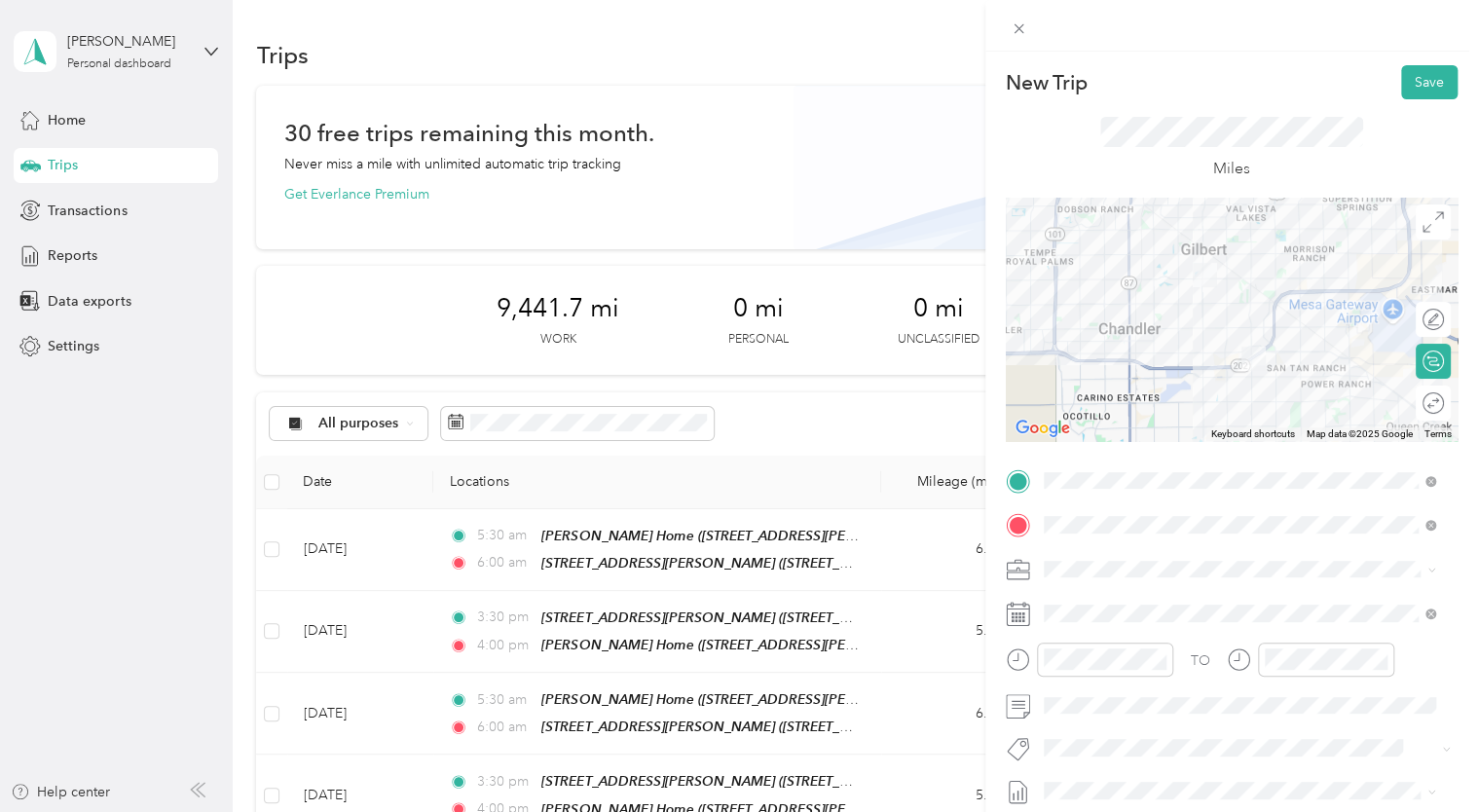 click 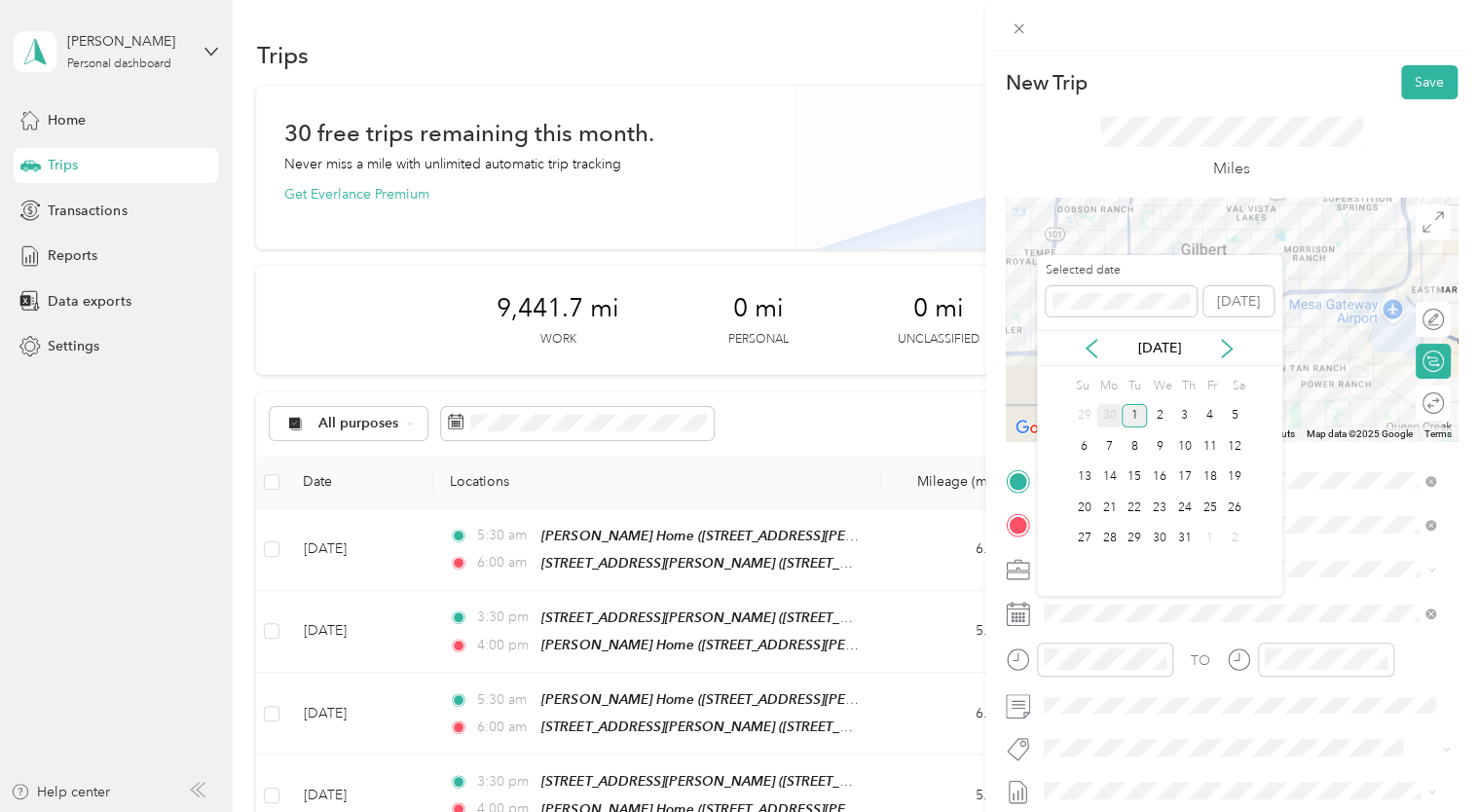 click on "30" at bounding box center (1109, 416) 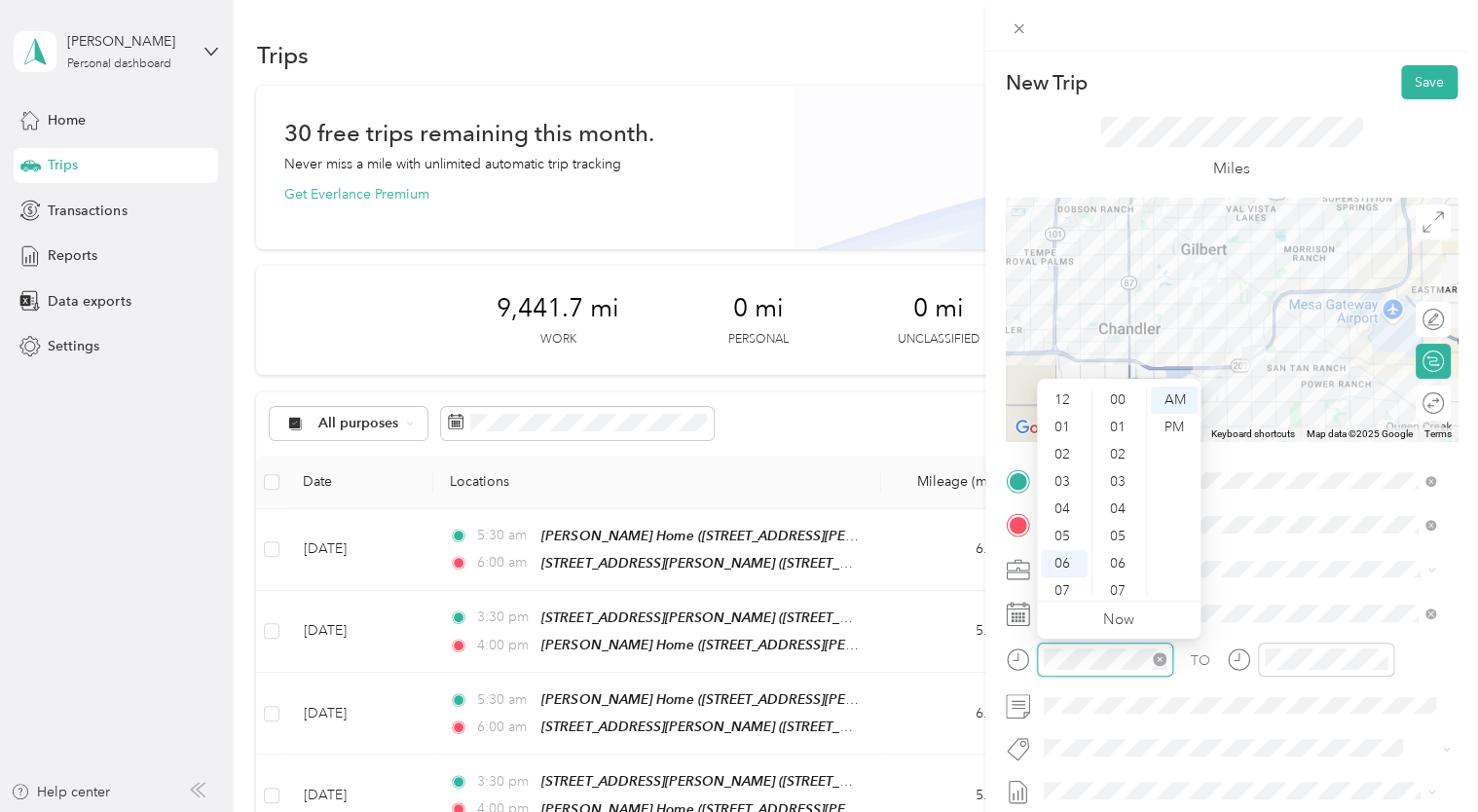 scroll, scrollTop: 117, scrollLeft: 0, axis: vertical 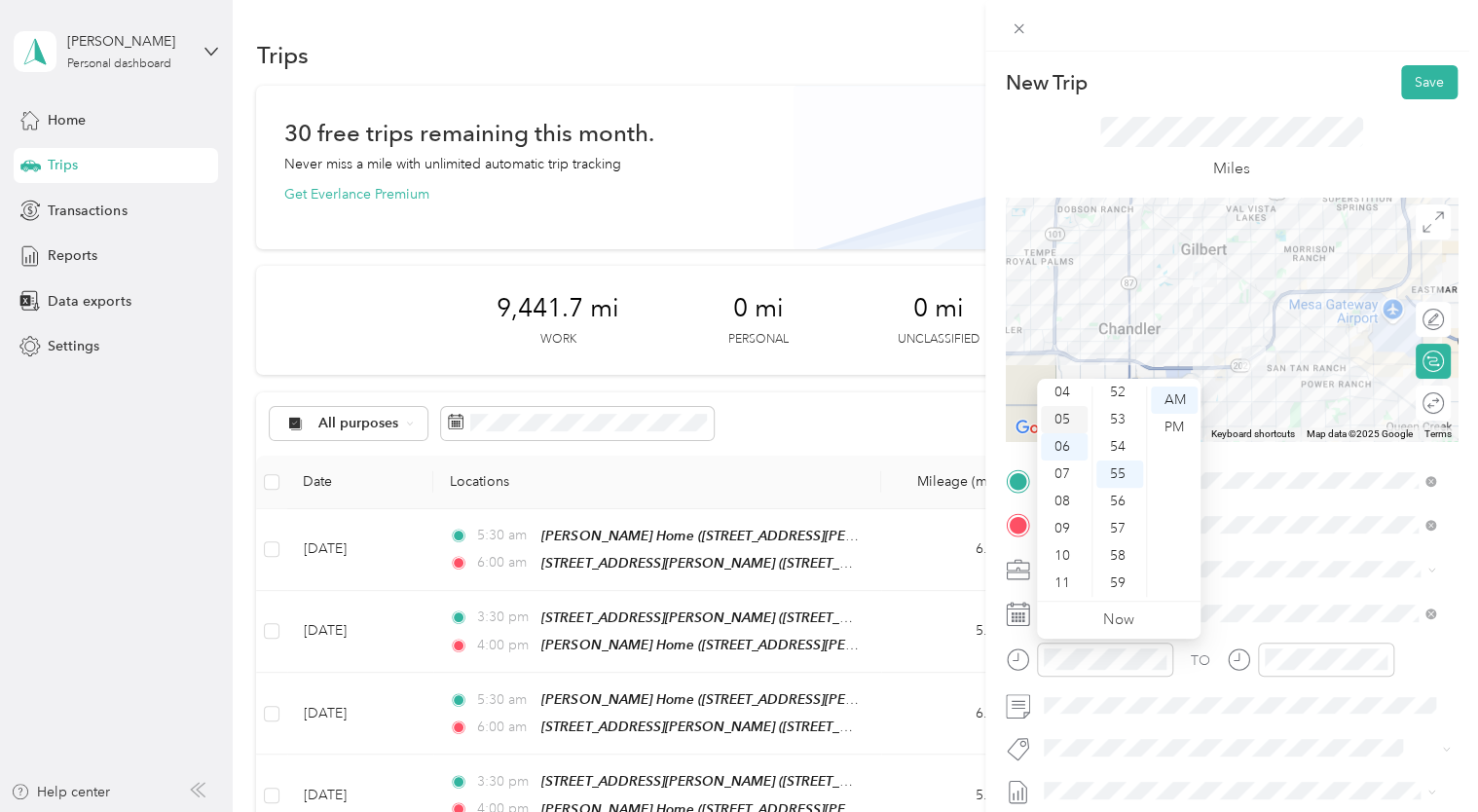 click on "05" at bounding box center (1064, 420) 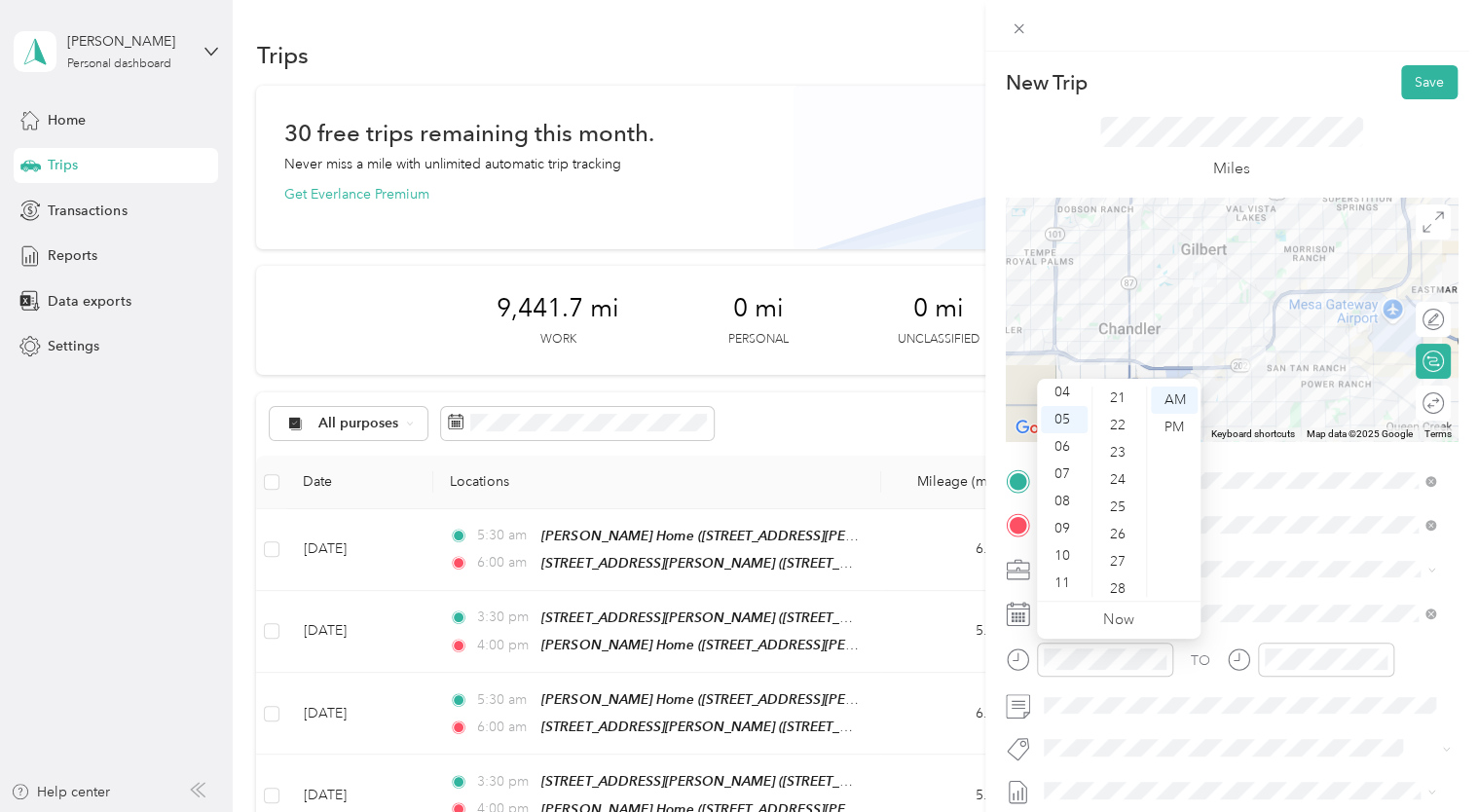 scroll, scrollTop: 639, scrollLeft: 0, axis: vertical 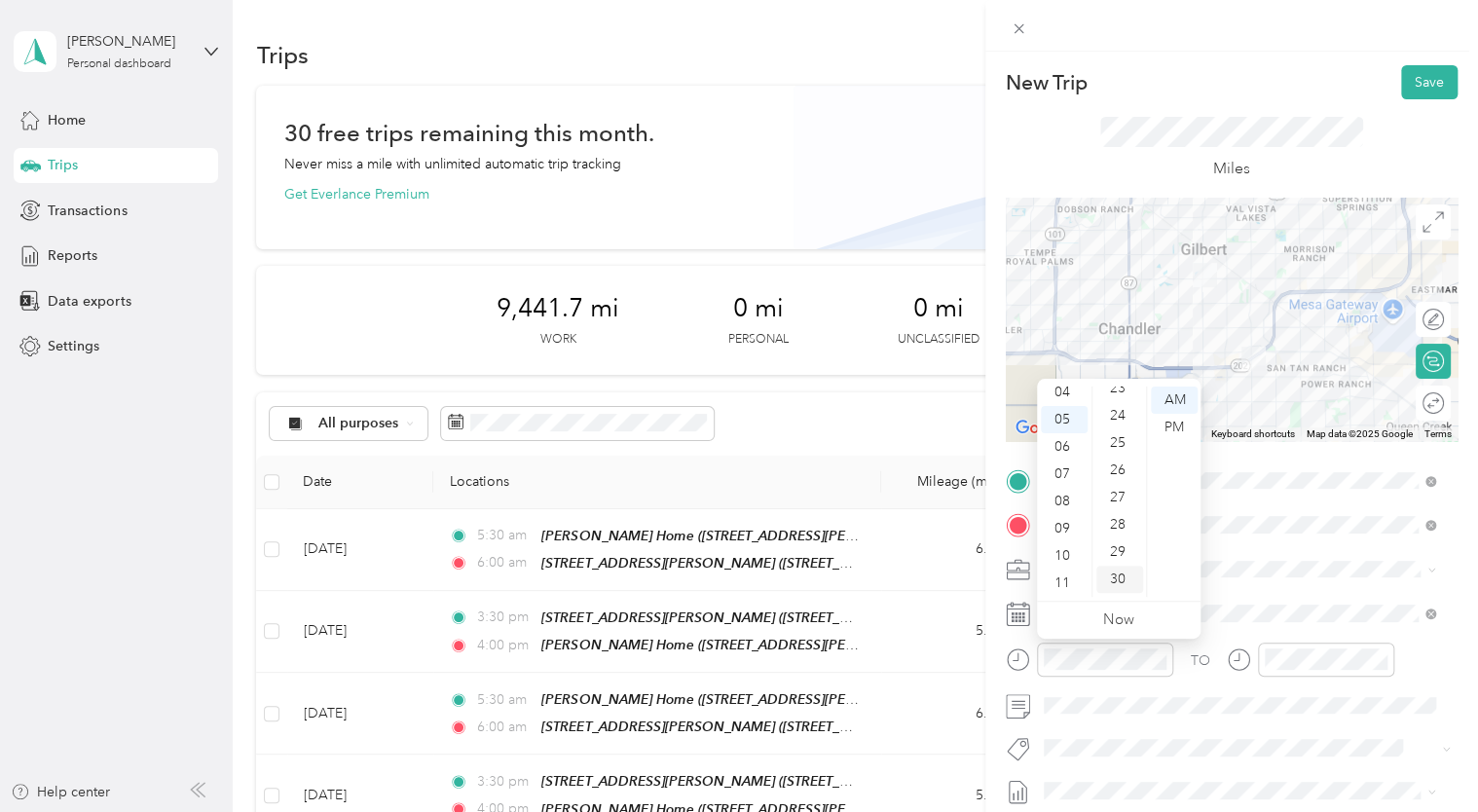 click on "30" at bounding box center [1120, 579] 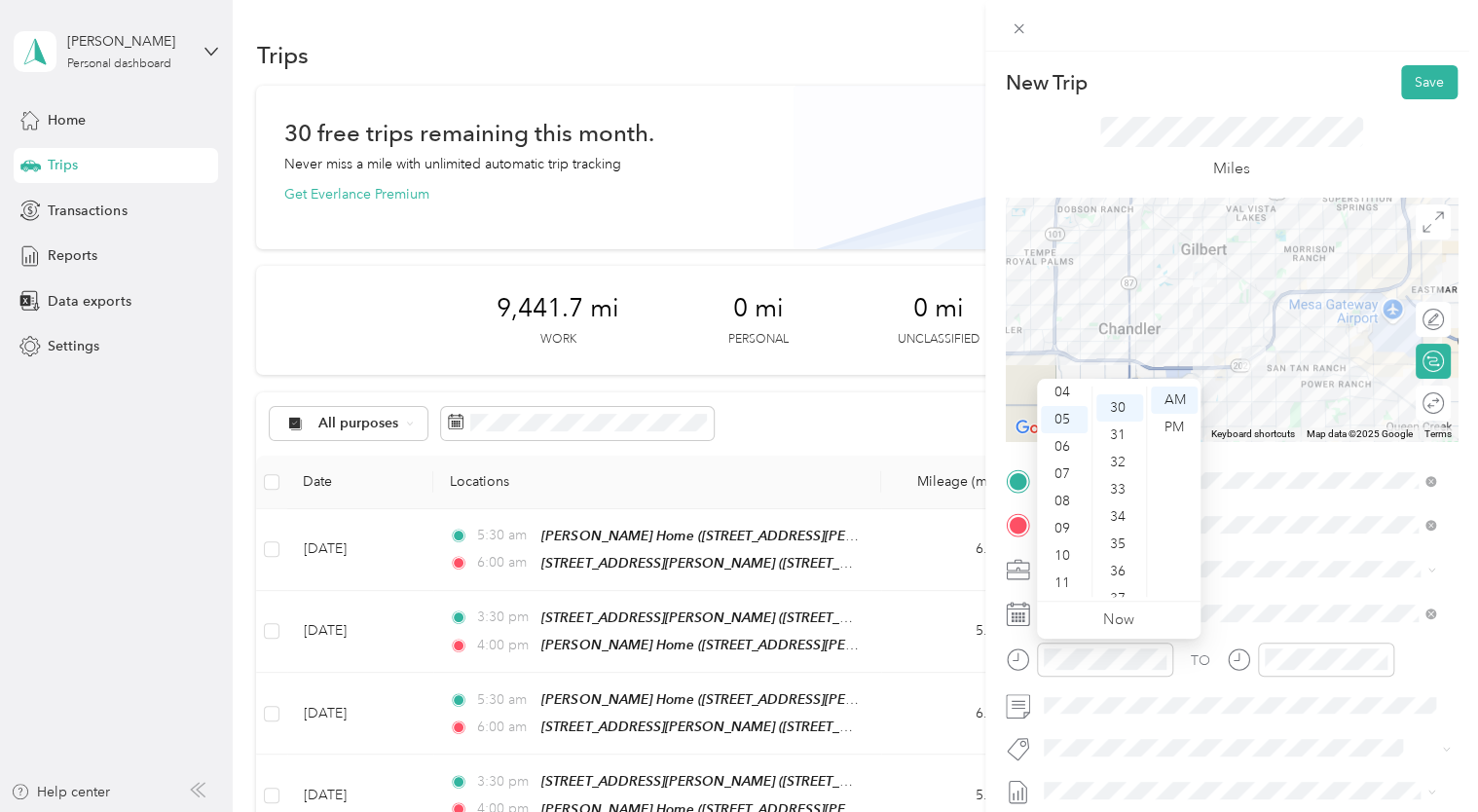 scroll, scrollTop: 818, scrollLeft: 0, axis: vertical 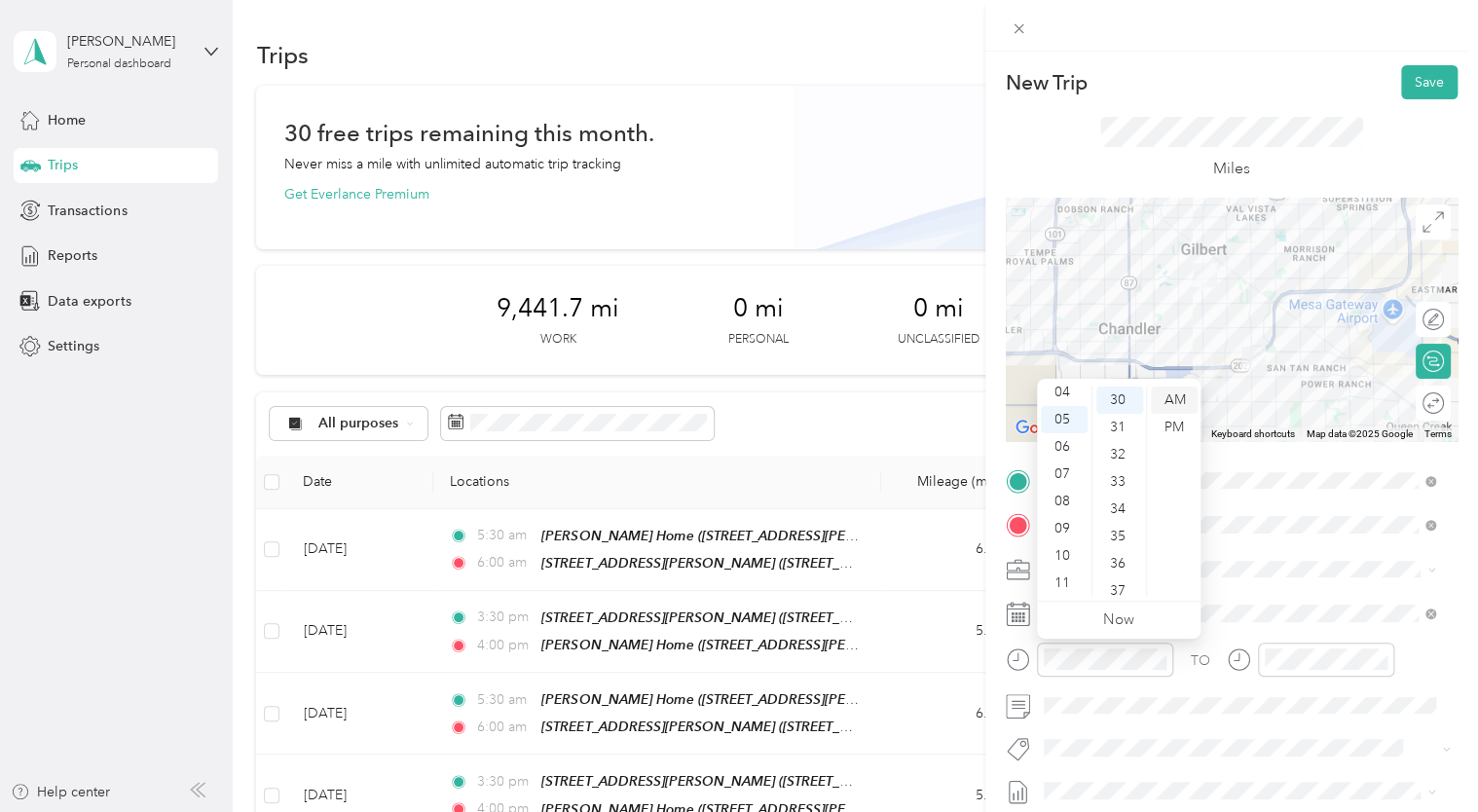 click on "AM" at bounding box center (1174, 400) 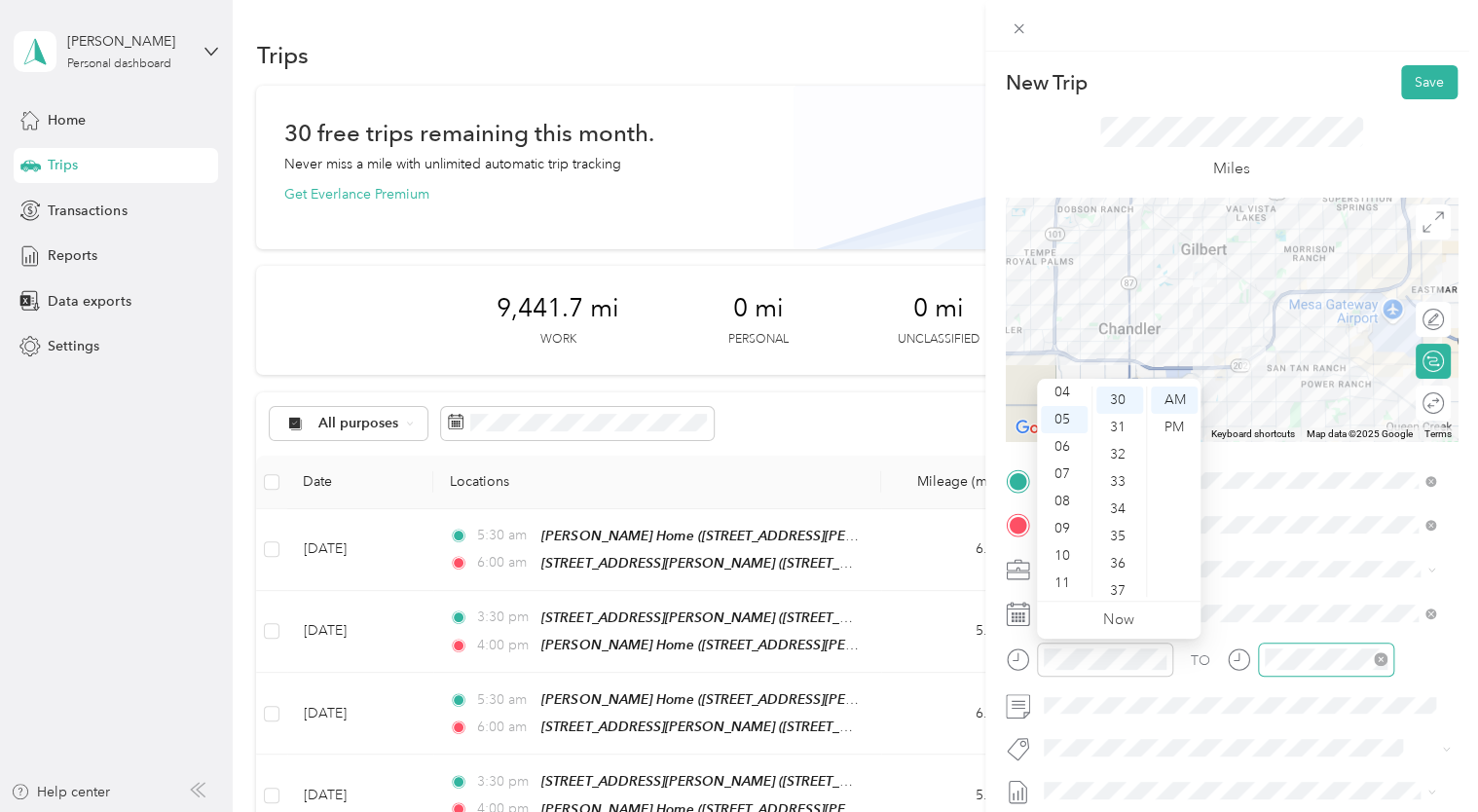 click at bounding box center [1326, 659] 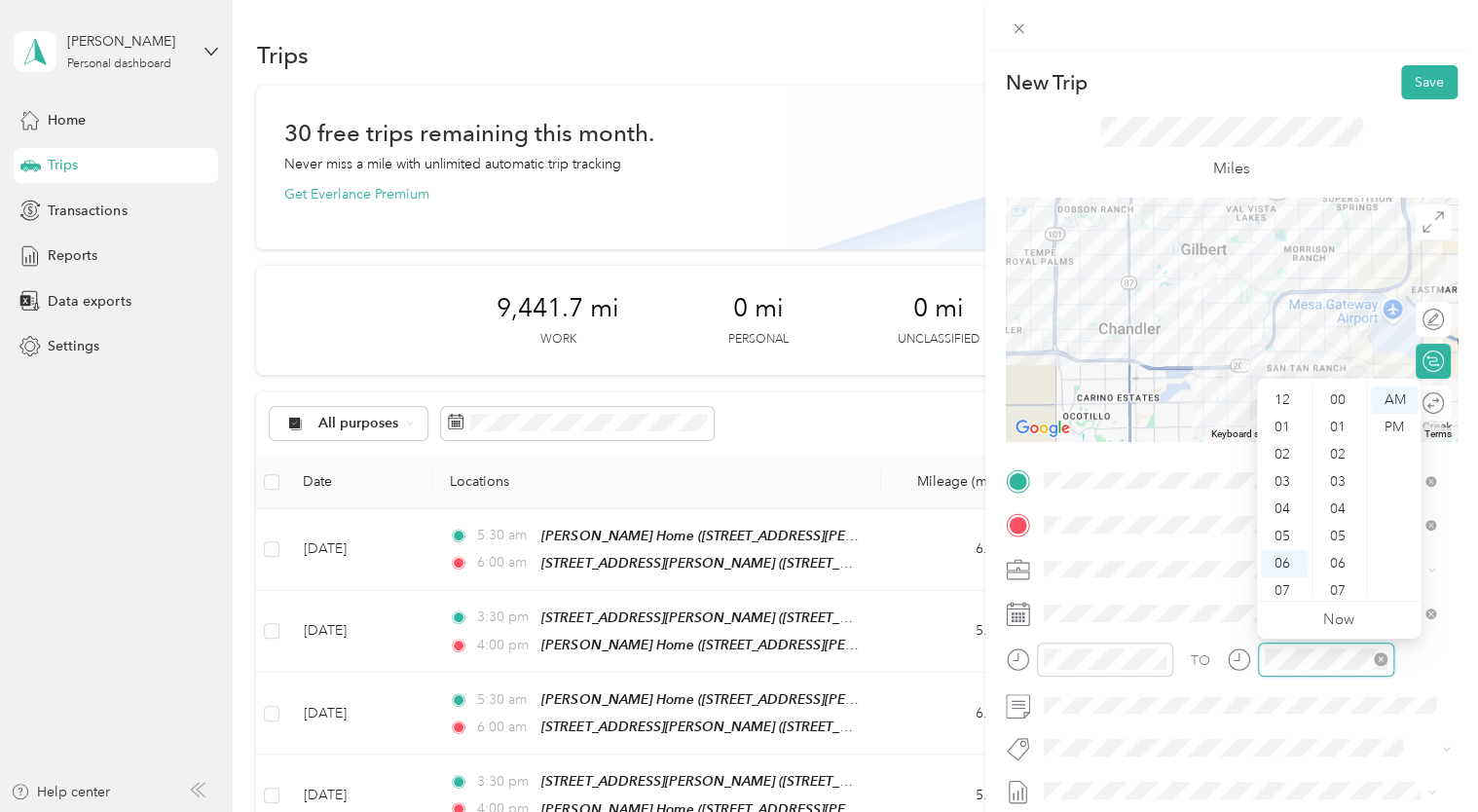 scroll, scrollTop: 1425, scrollLeft: 0, axis: vertical 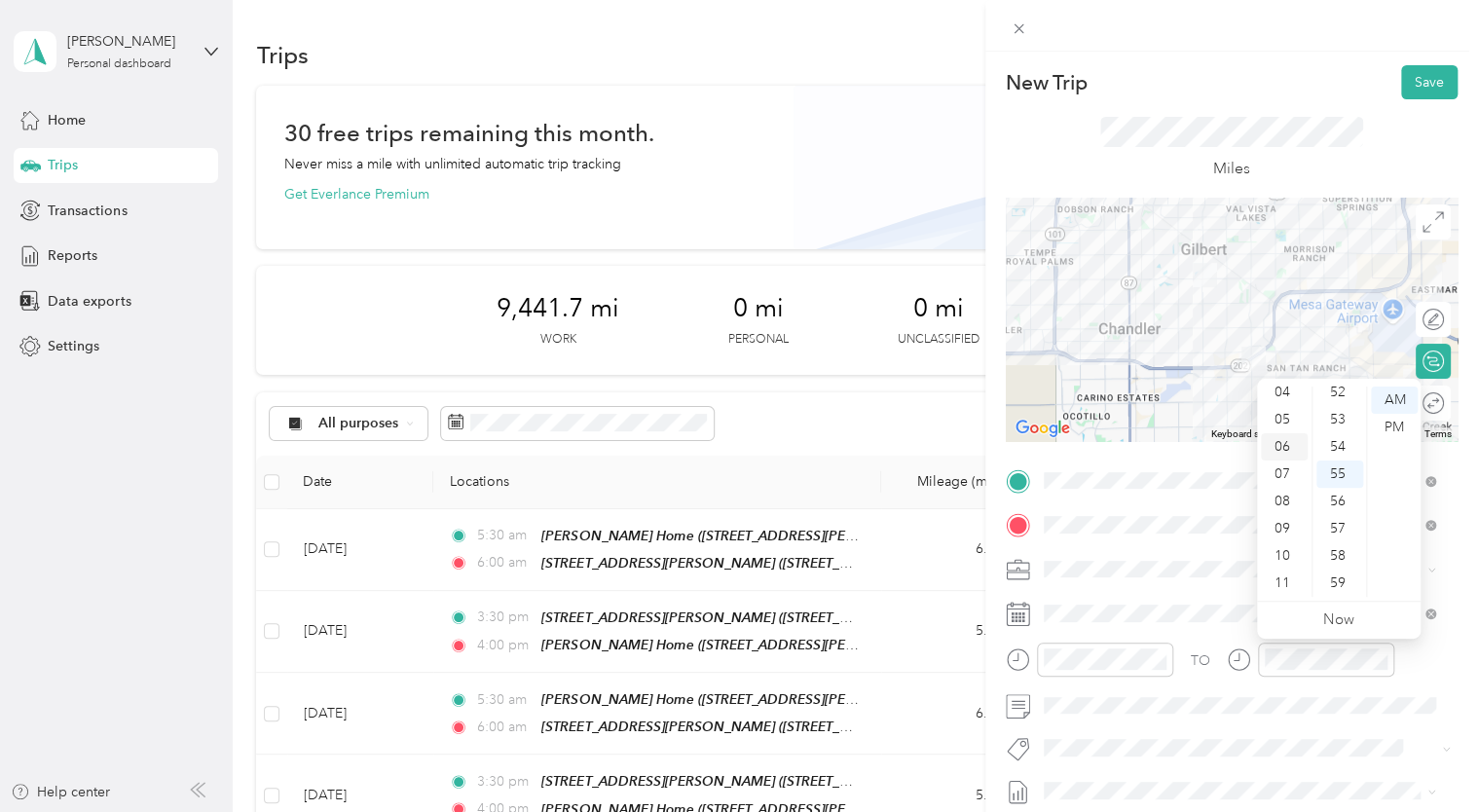 click on "06" at bounding box center (1284, 447) 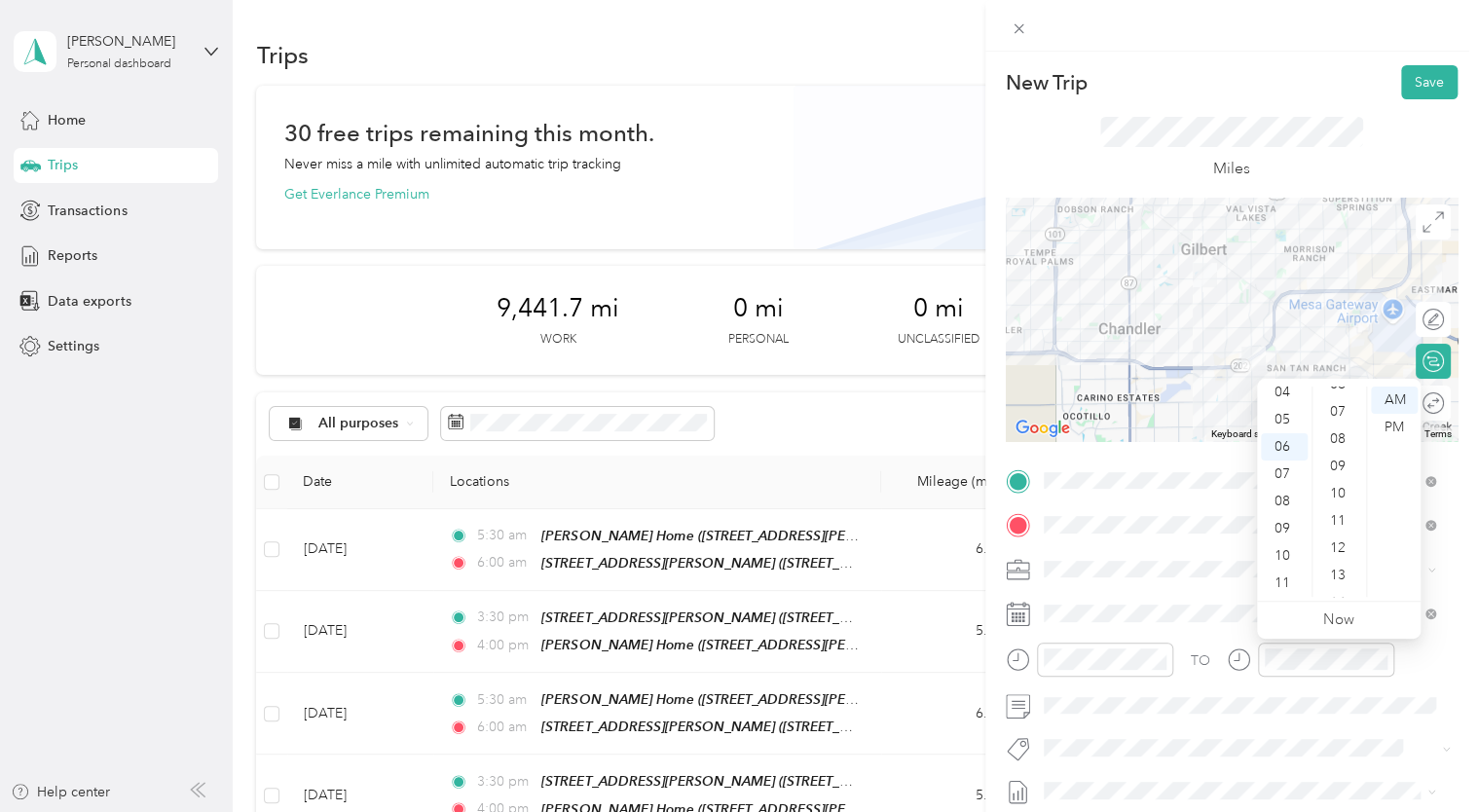 scroll, scrollTop: 53, scrollLeft: 0, axis: vertical 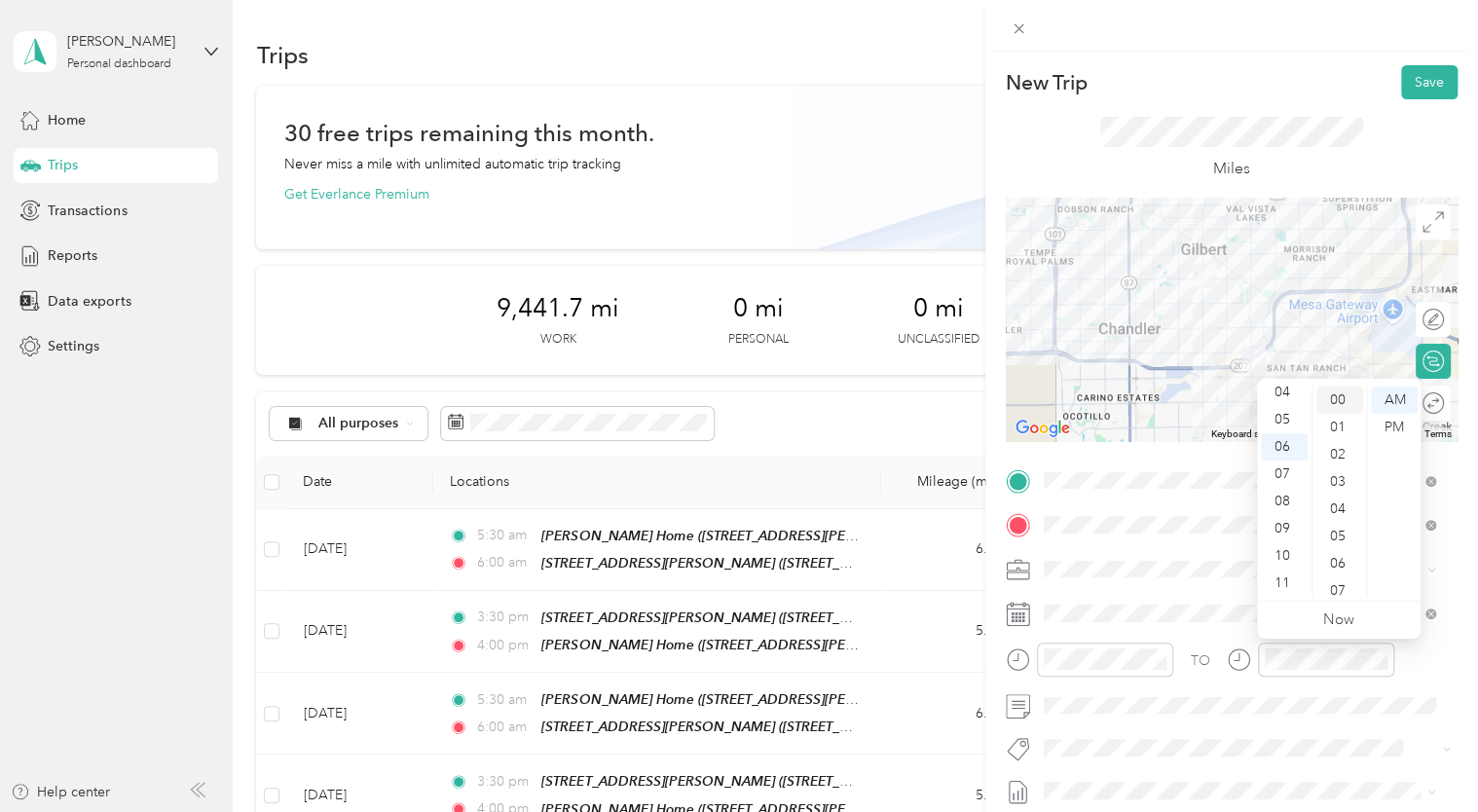 click on "00" at bounding box center (1340, 400) 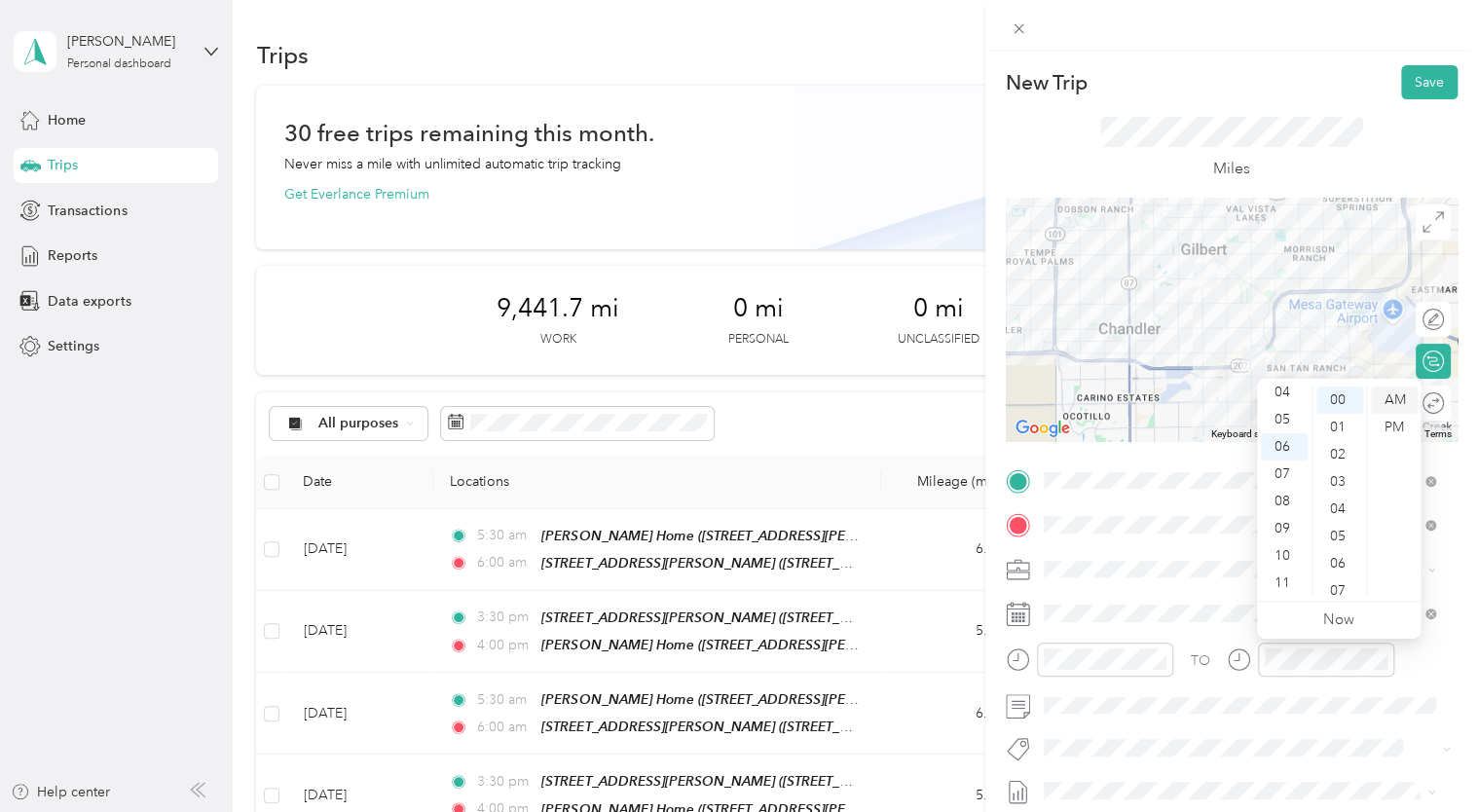 click on "AM" at bounding box center [1394, 400] 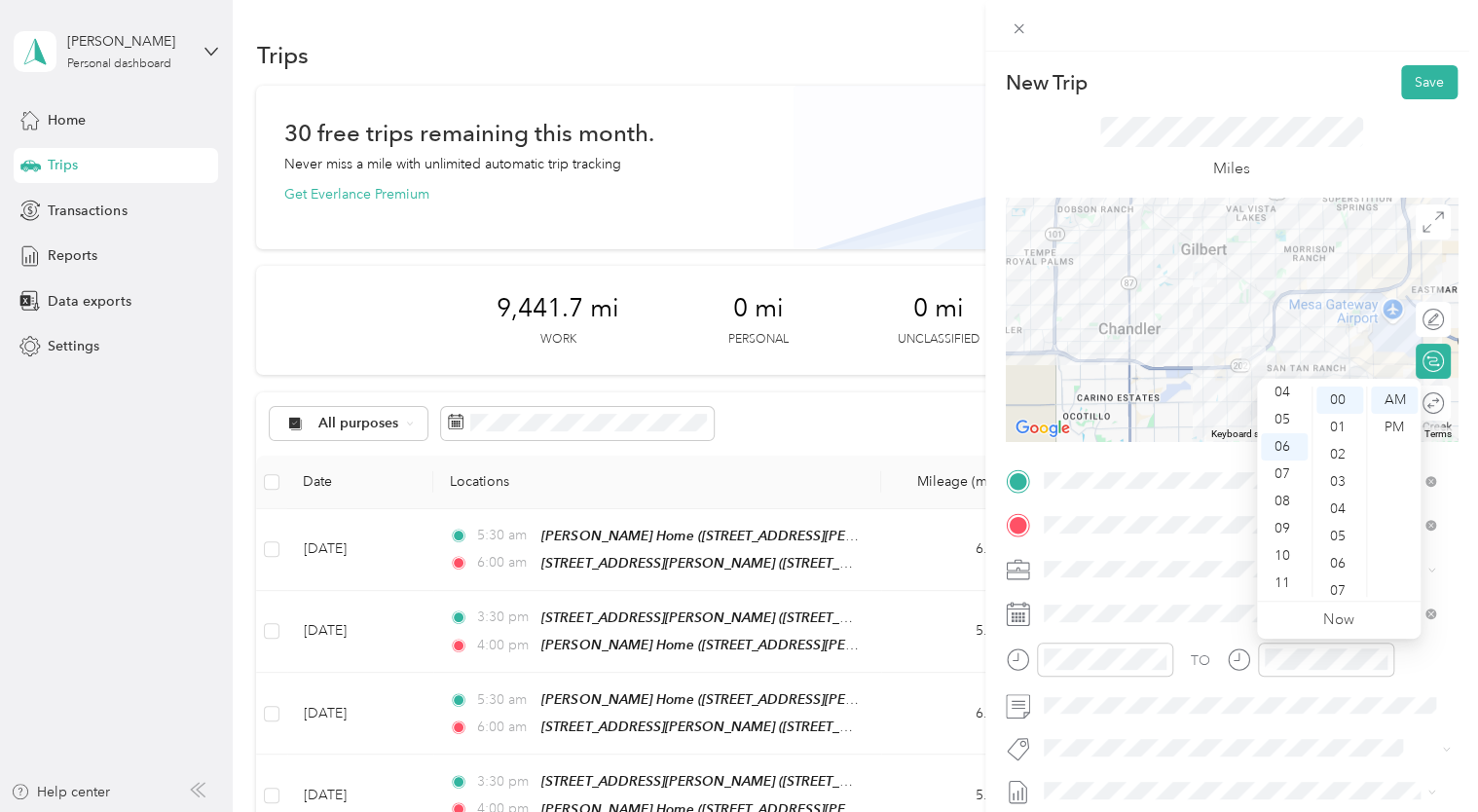 click on "New Trip Save" at bounding box center (1232, 82) 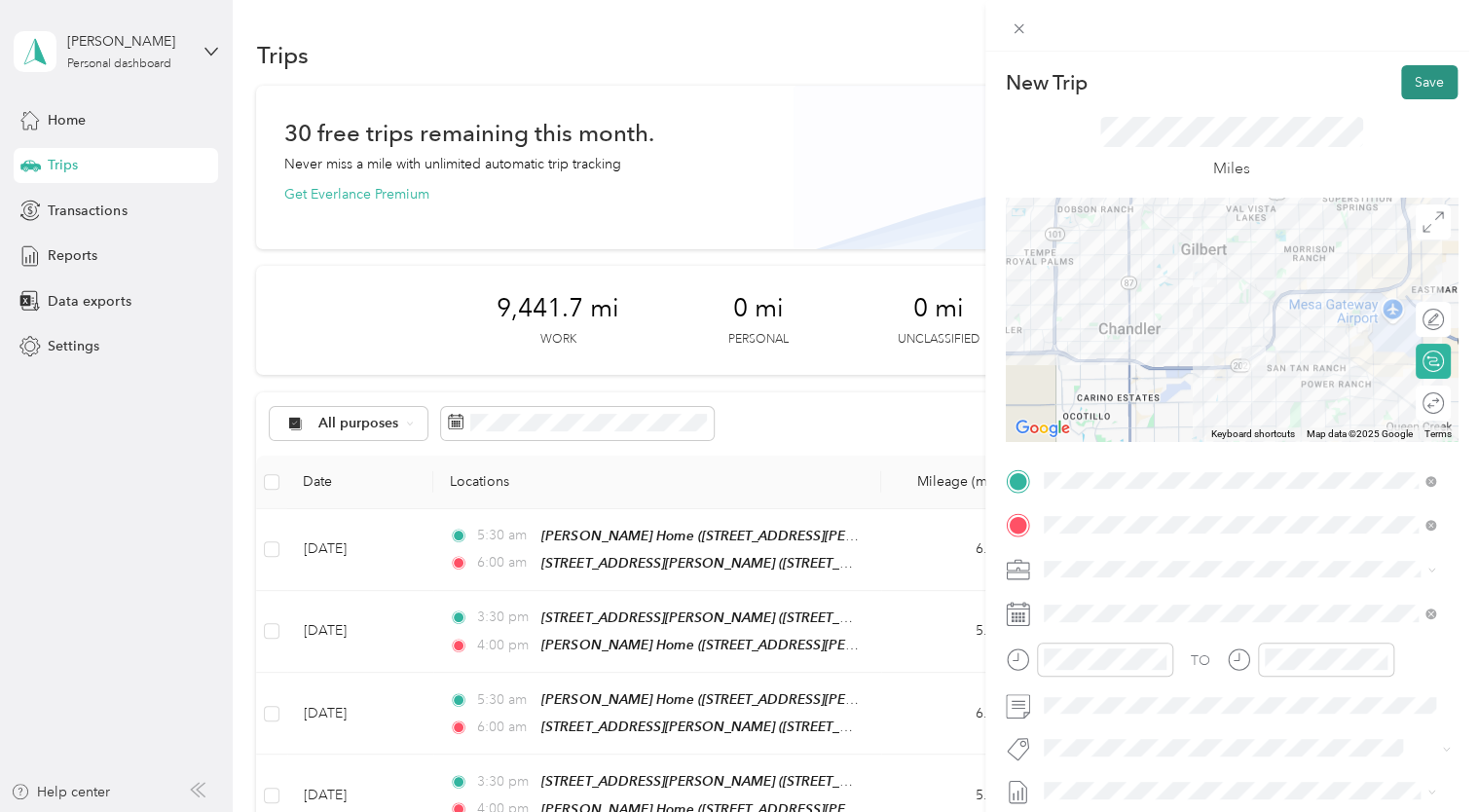 click on "Save" at bounding box center [1429, 82] 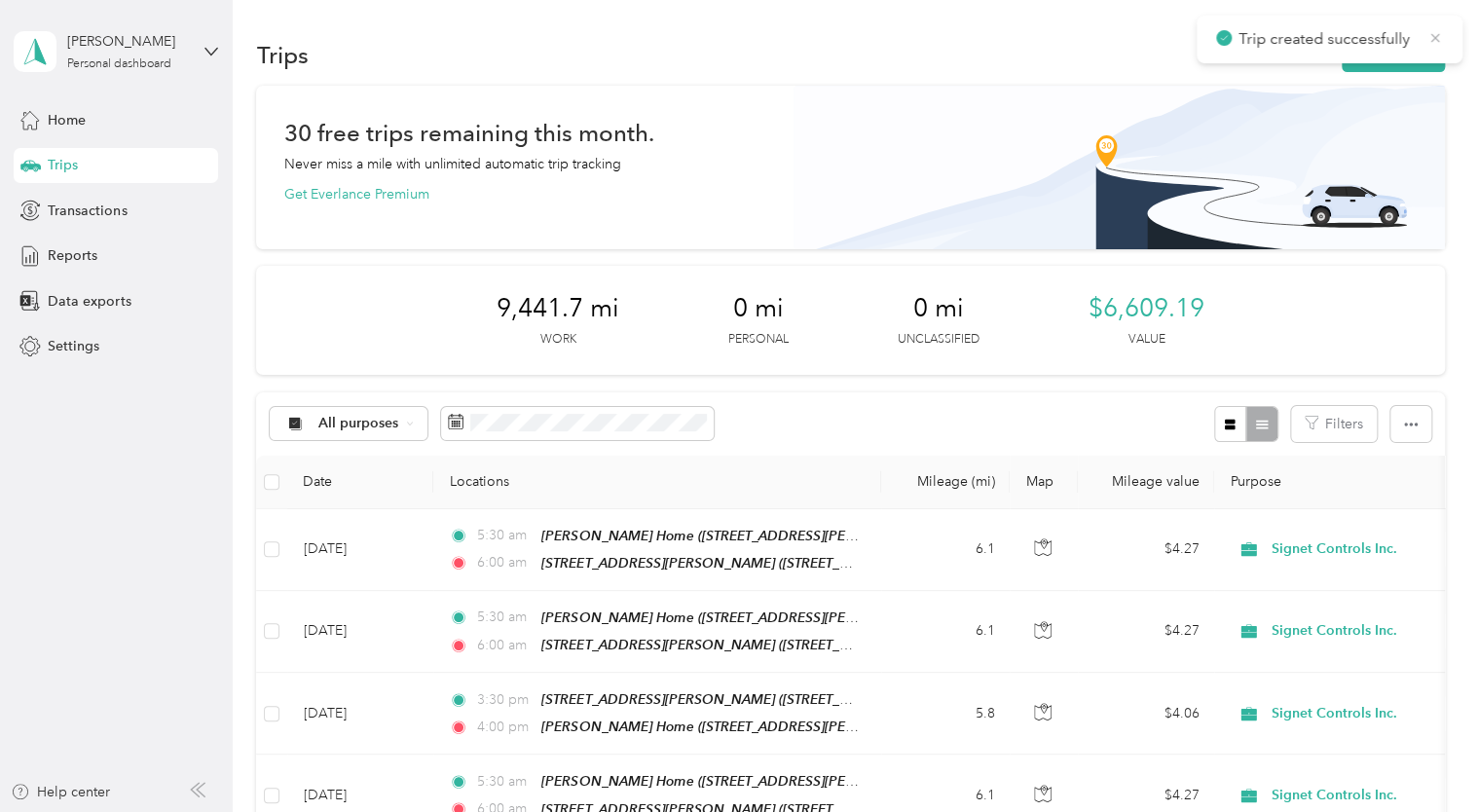 click 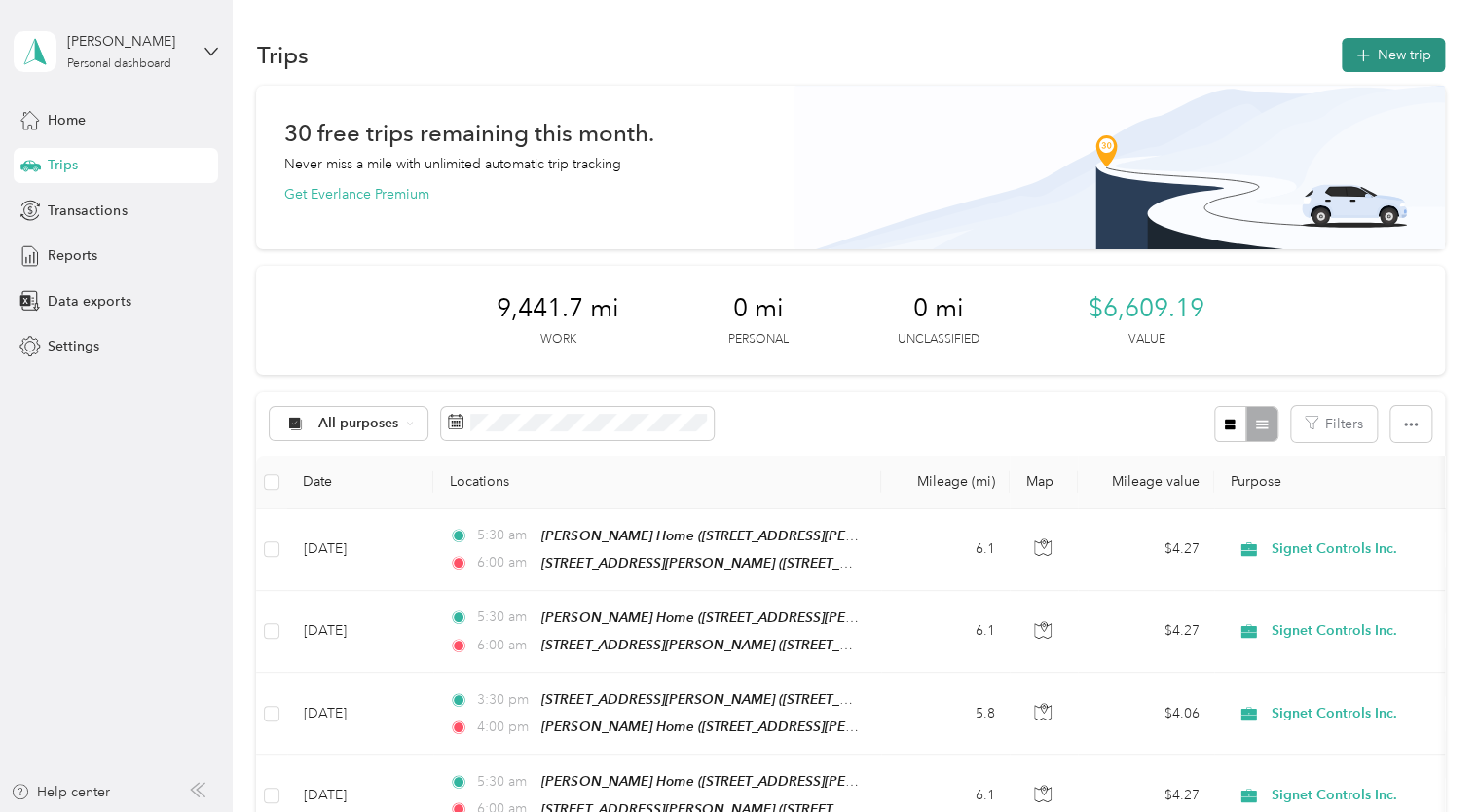 click on "New trip" at bounding box center (1393, 55) 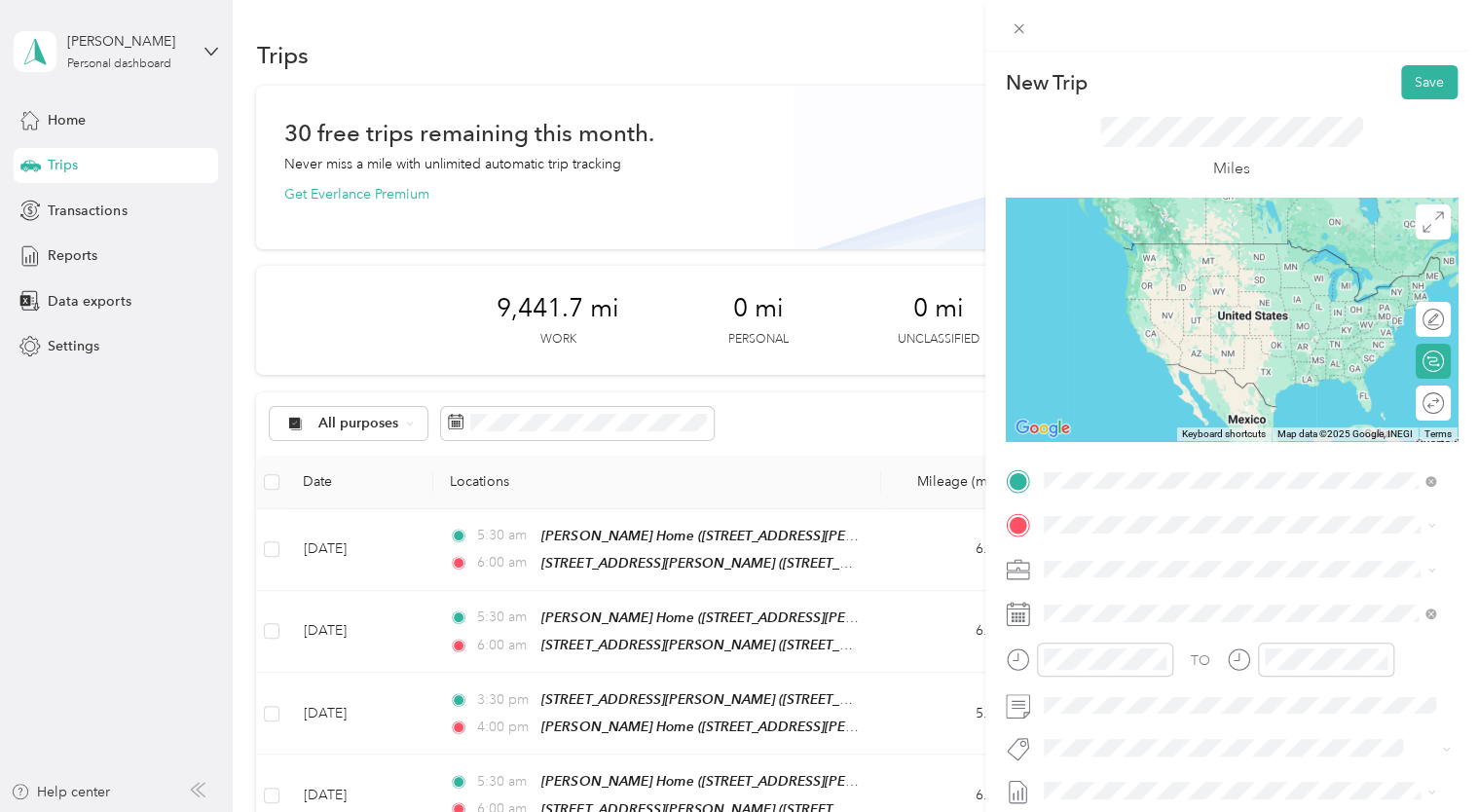 click on "[STREET_ADDRESS][US_STATE]" at bounding box center [1177, 586] 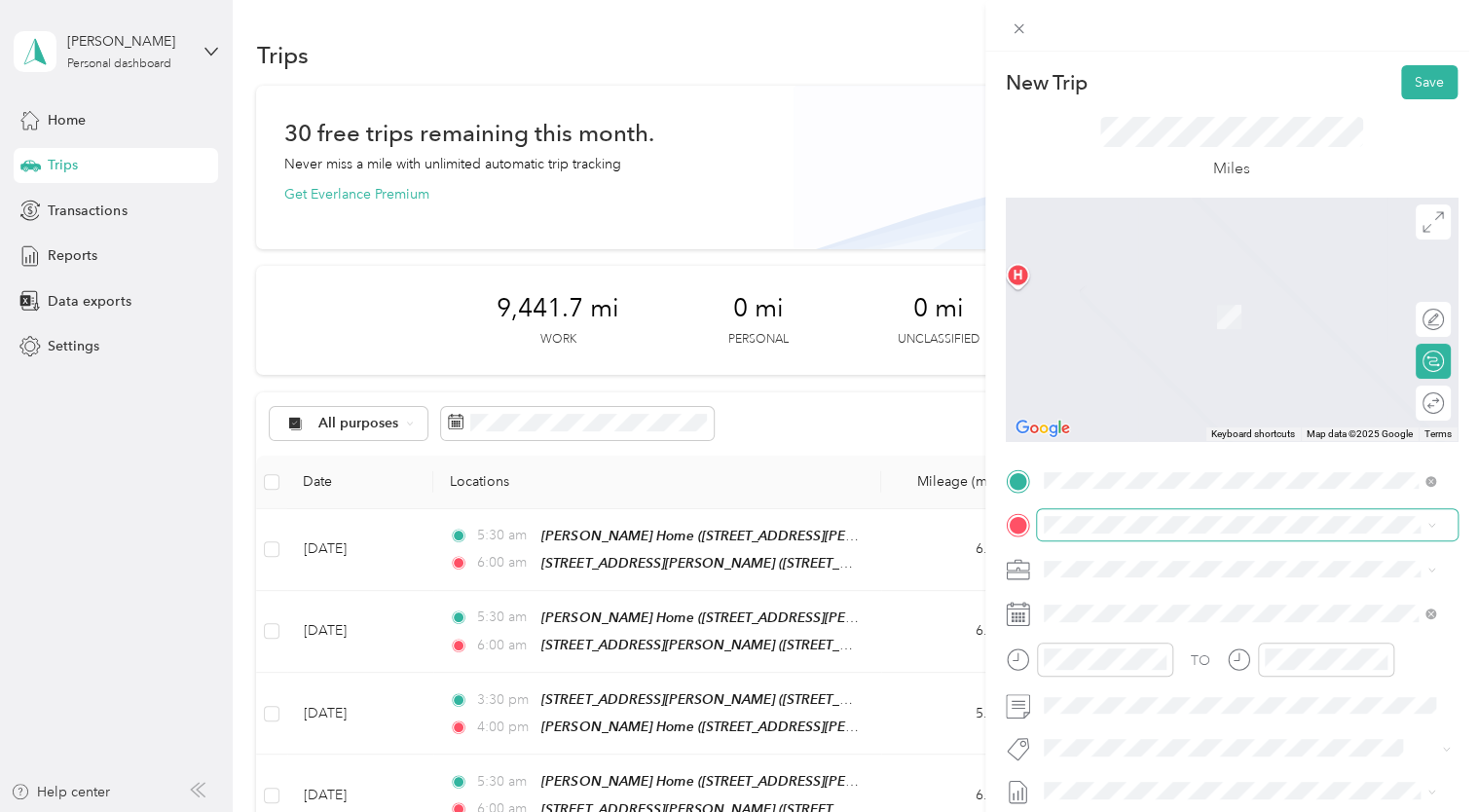 click at bounding box center (1247, 525) 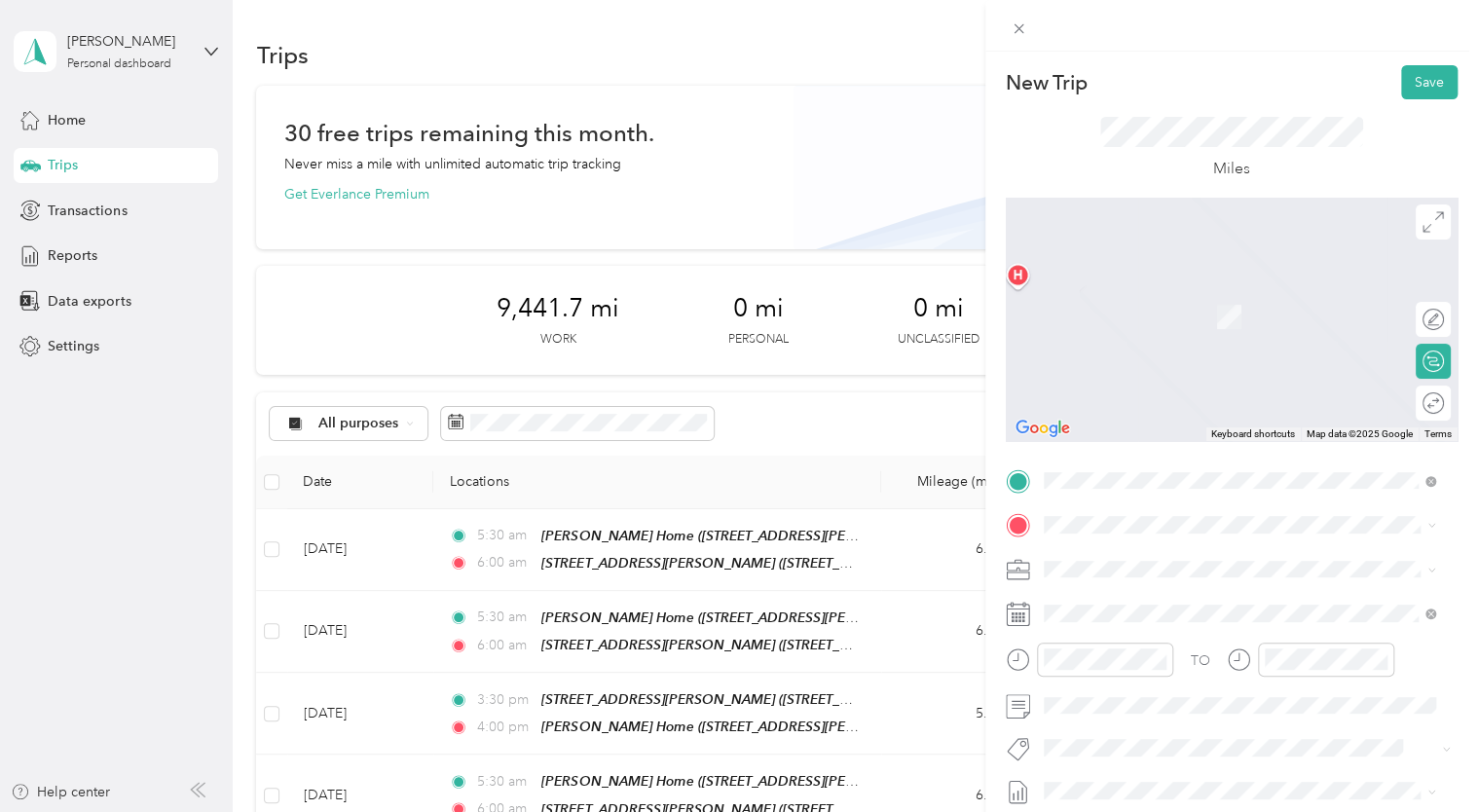 click on "[PERSON_NAME] Home [STREET_ADDRESS][PERSON_NAME]" at bounding box center (1196, 306) 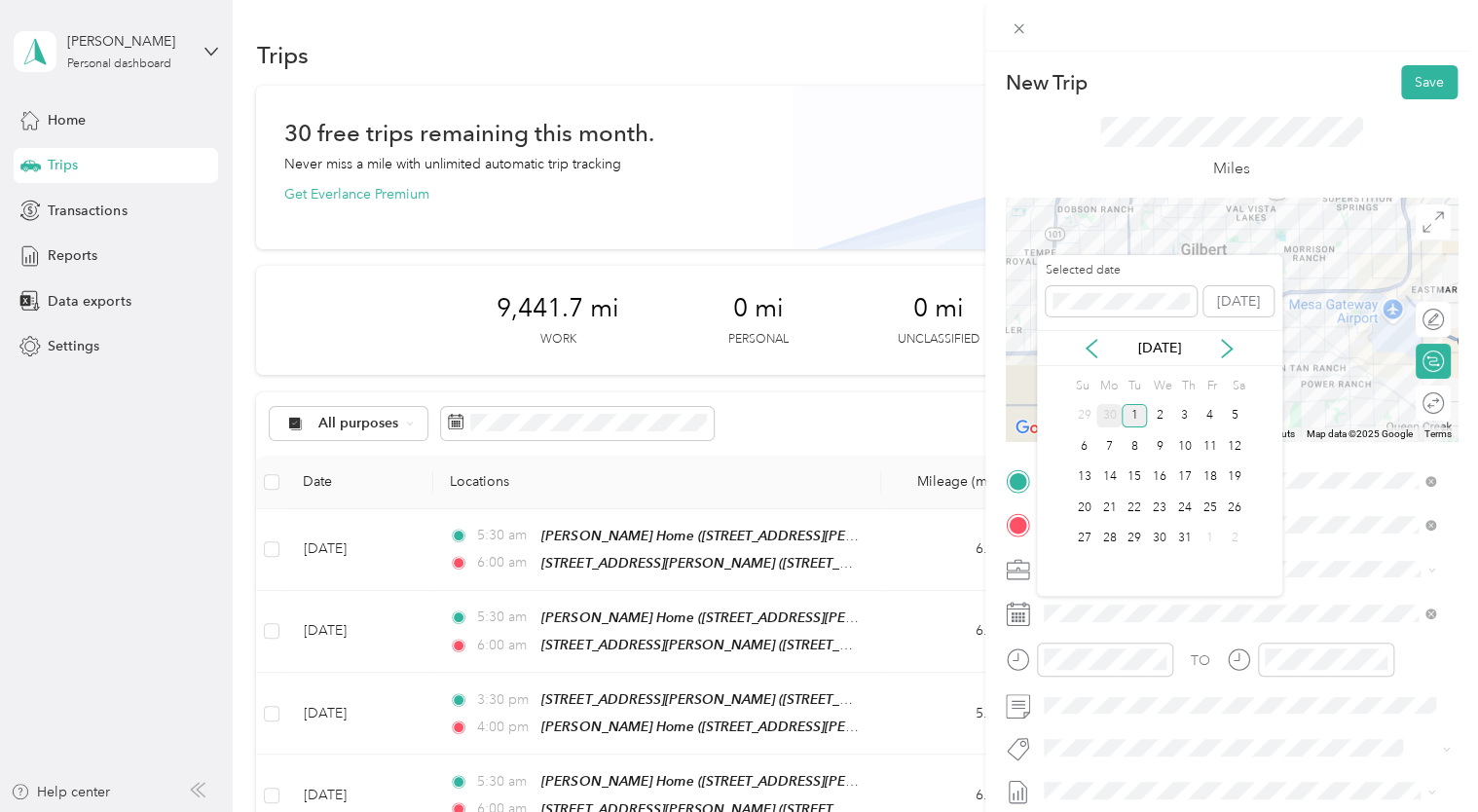 click on "30" at bounding box center [1109, 416] 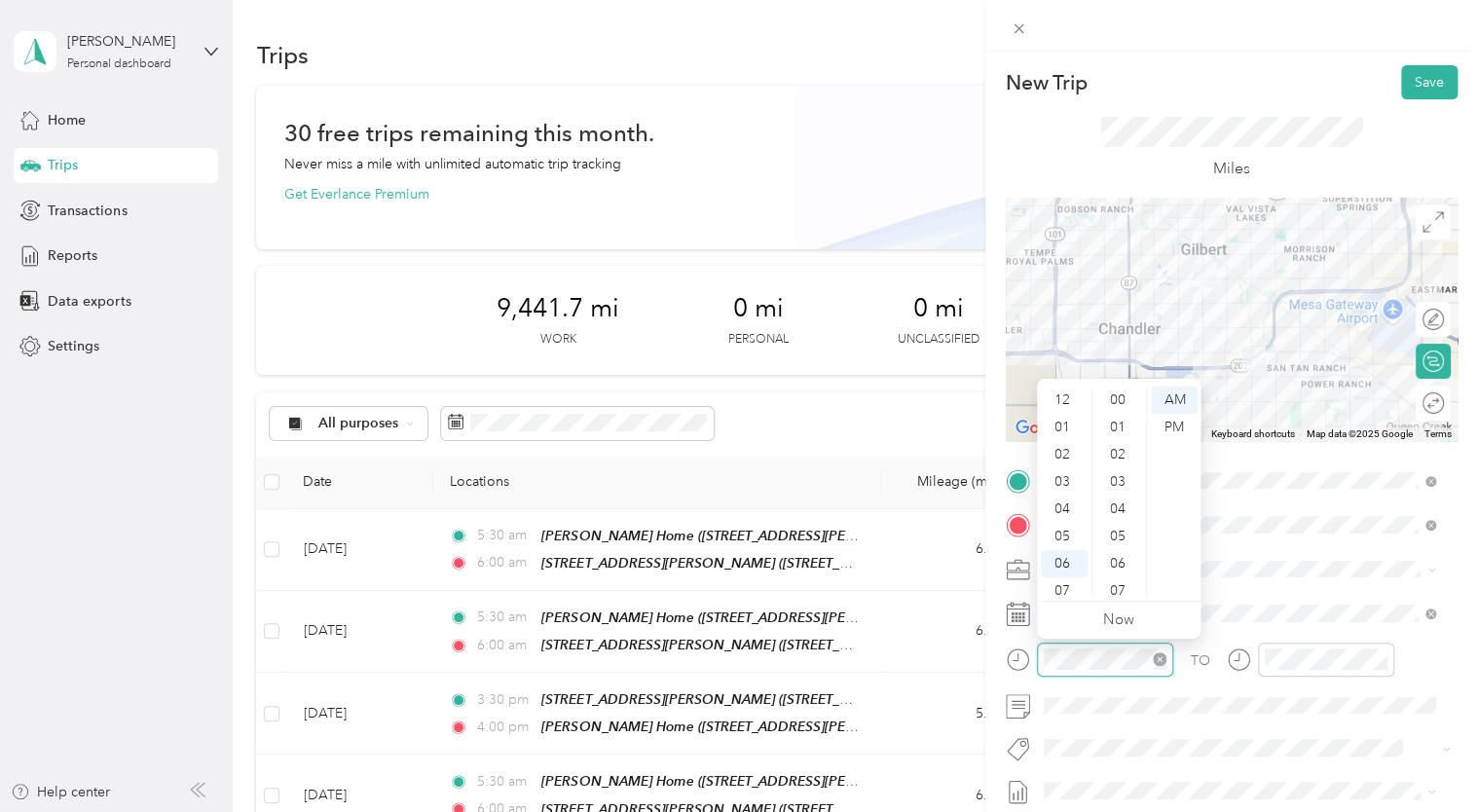 scroll, scrollTop: 117, scrollLeft: 0, axis: vertical 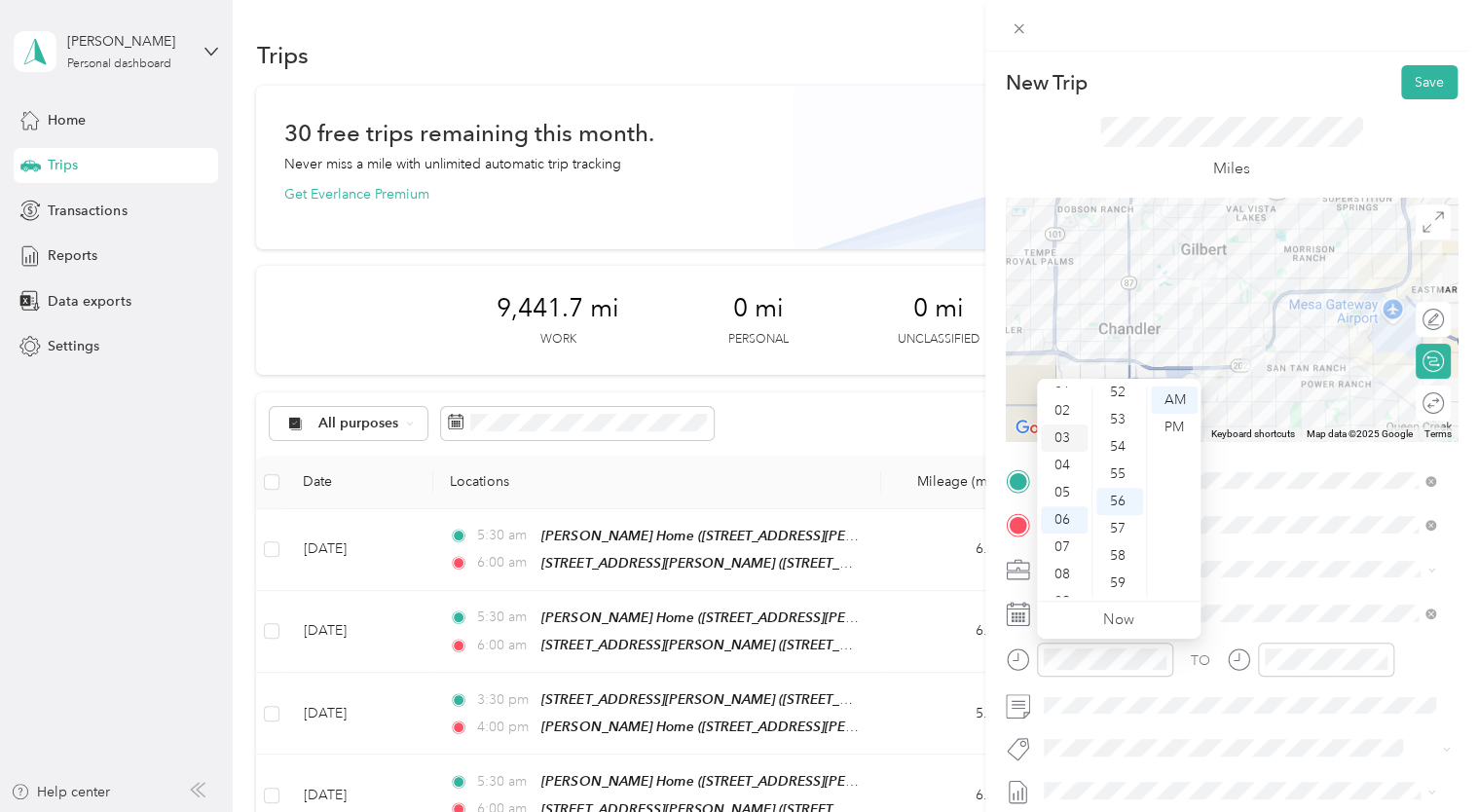 click on "03" at bounding box center (1064, 438) 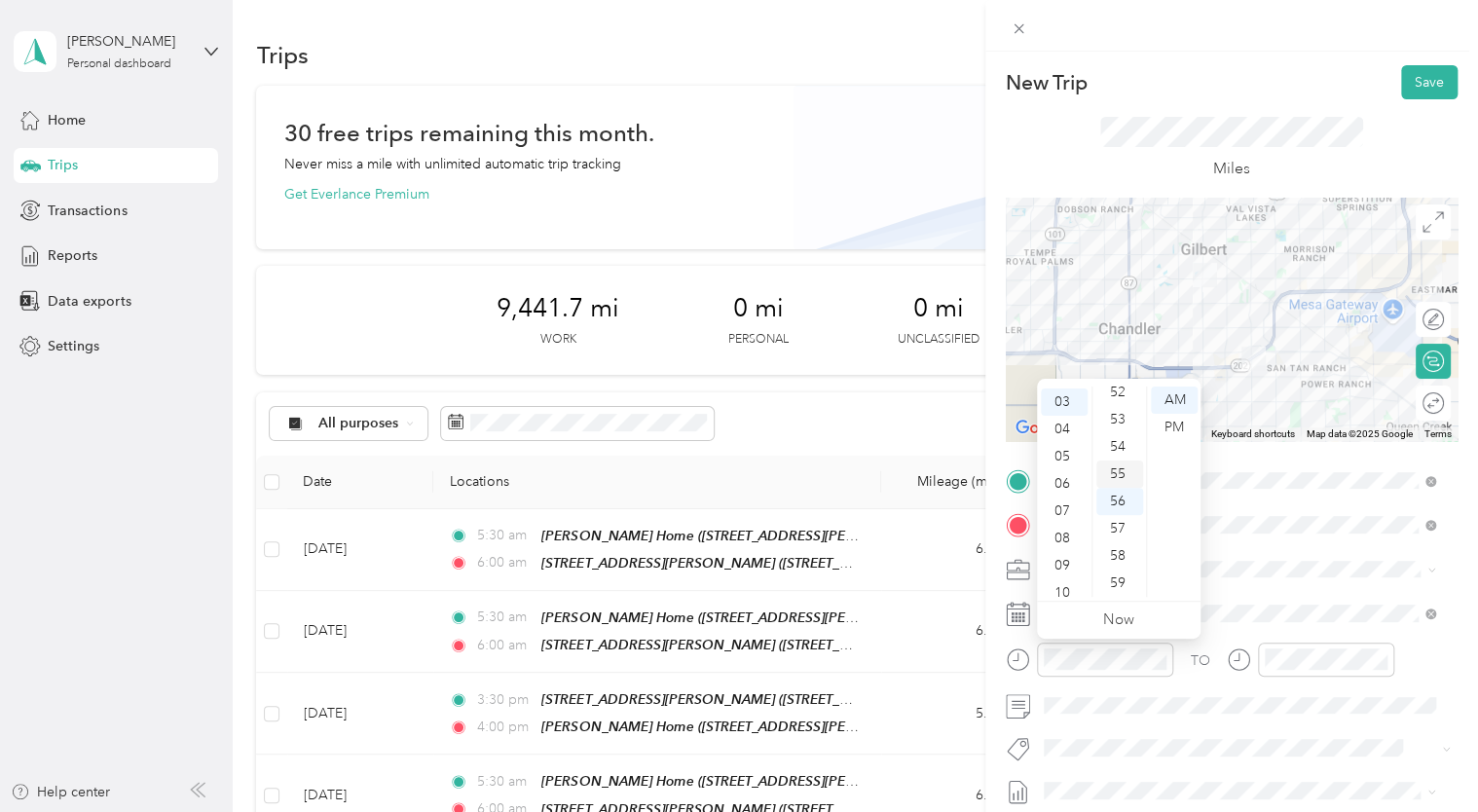 scroll, scrollTop: 82, scrollLeft: 0, axis: vertical 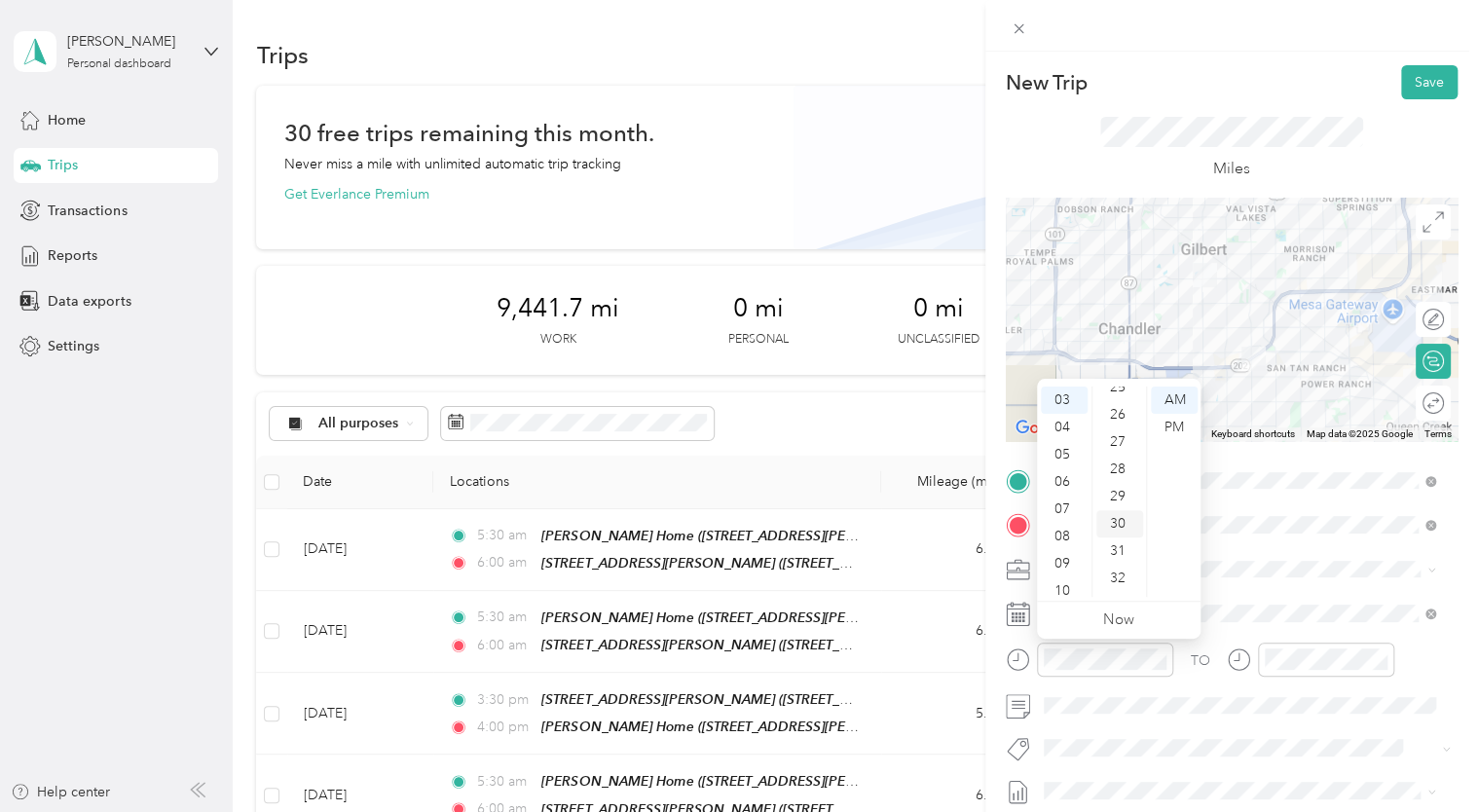 click on "30" at bounding box center [1120, 524] 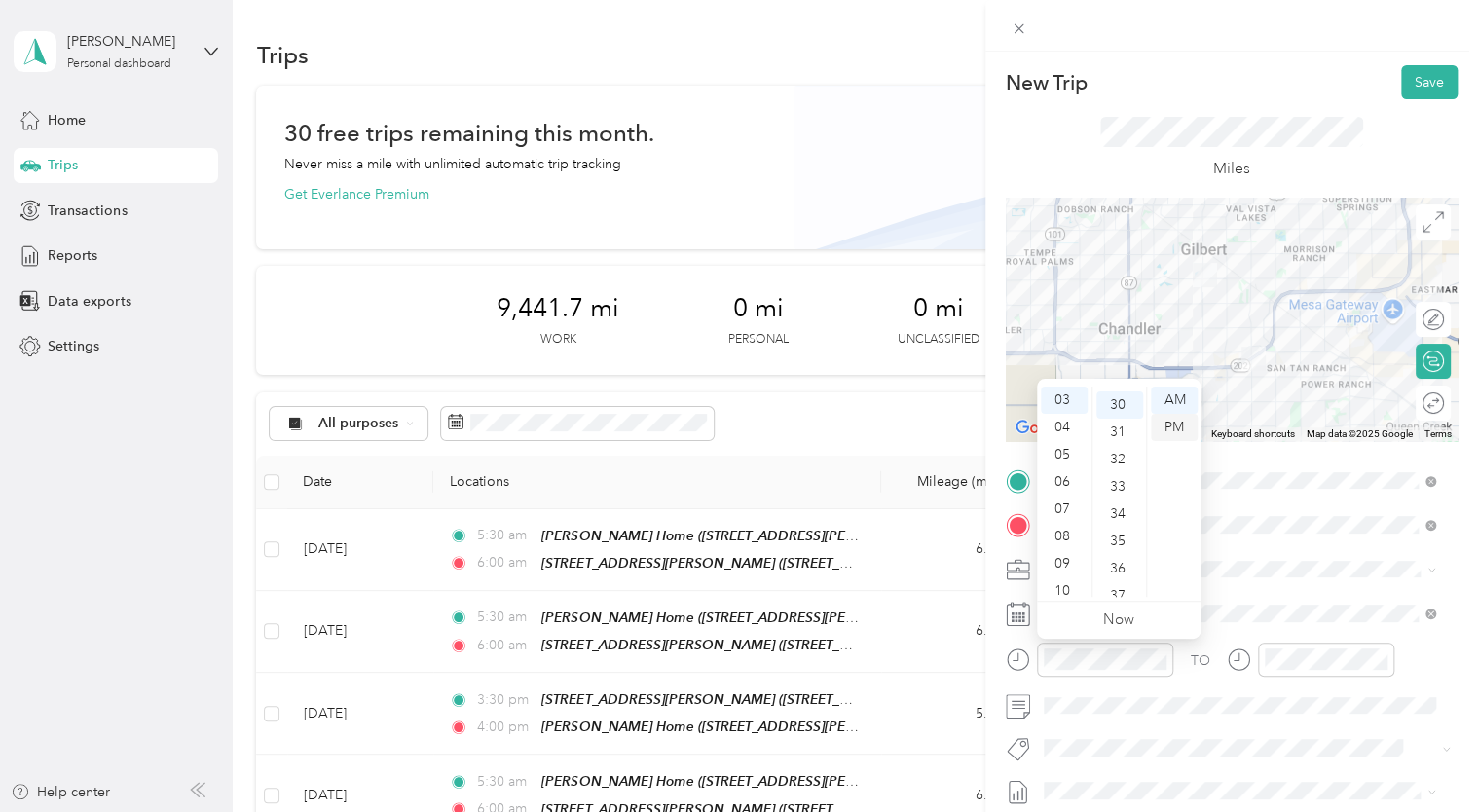scroll, scrollTop: 818, scrollLeft: 0, axis: vertical 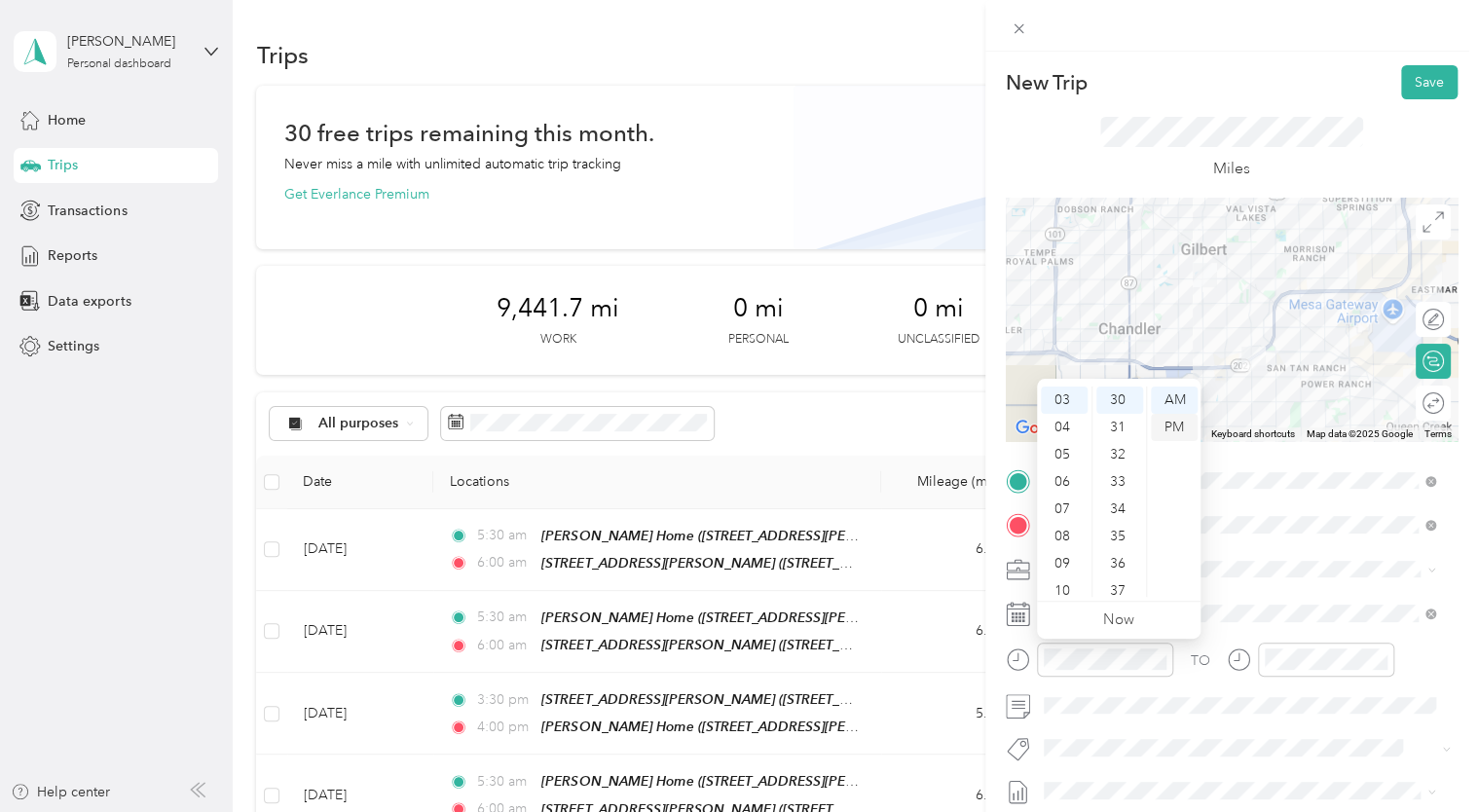 click on "PM" at bounding box center [1174, 427] 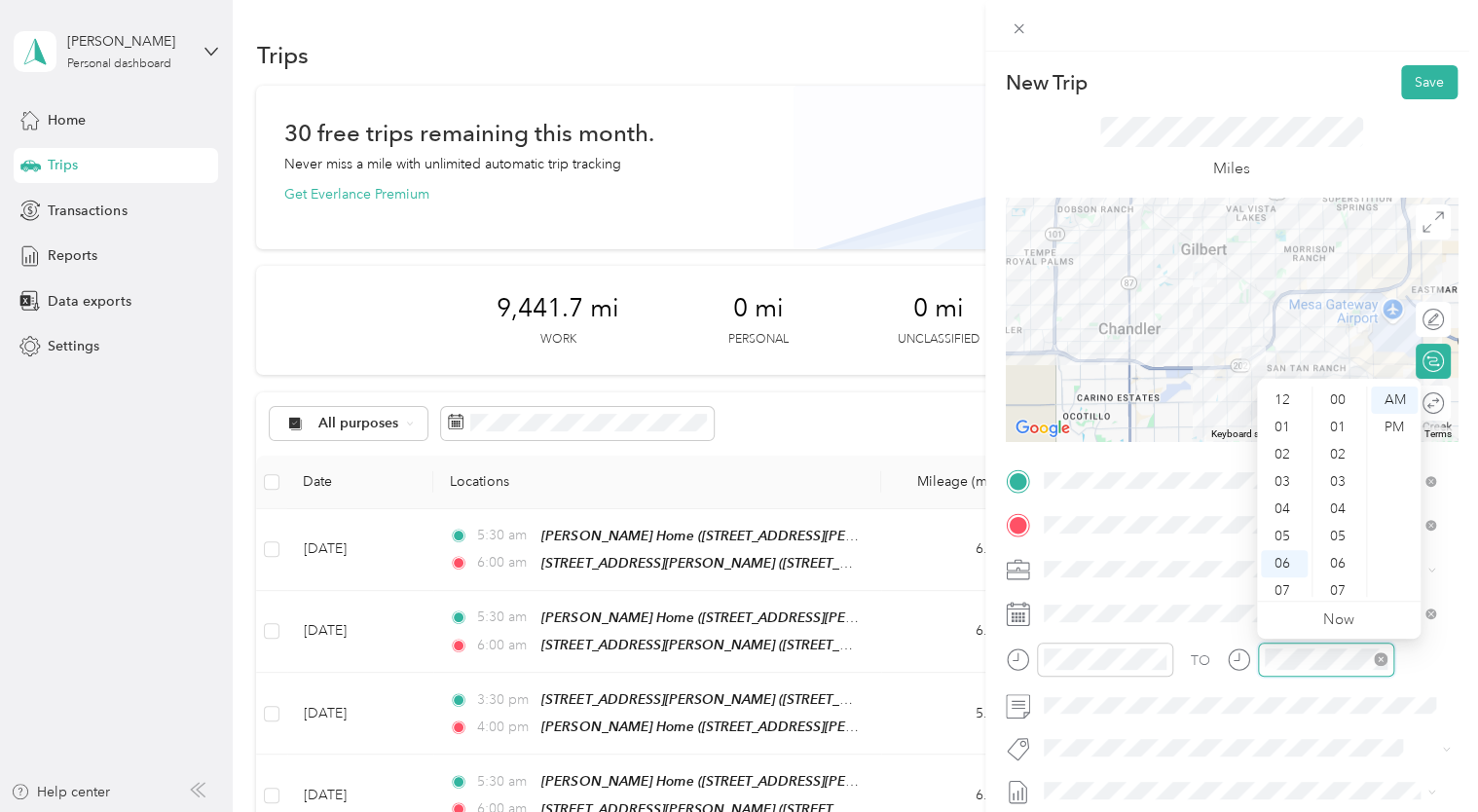 scroll, scrollTop: 117, scrollLeft: 0, axis: vertical 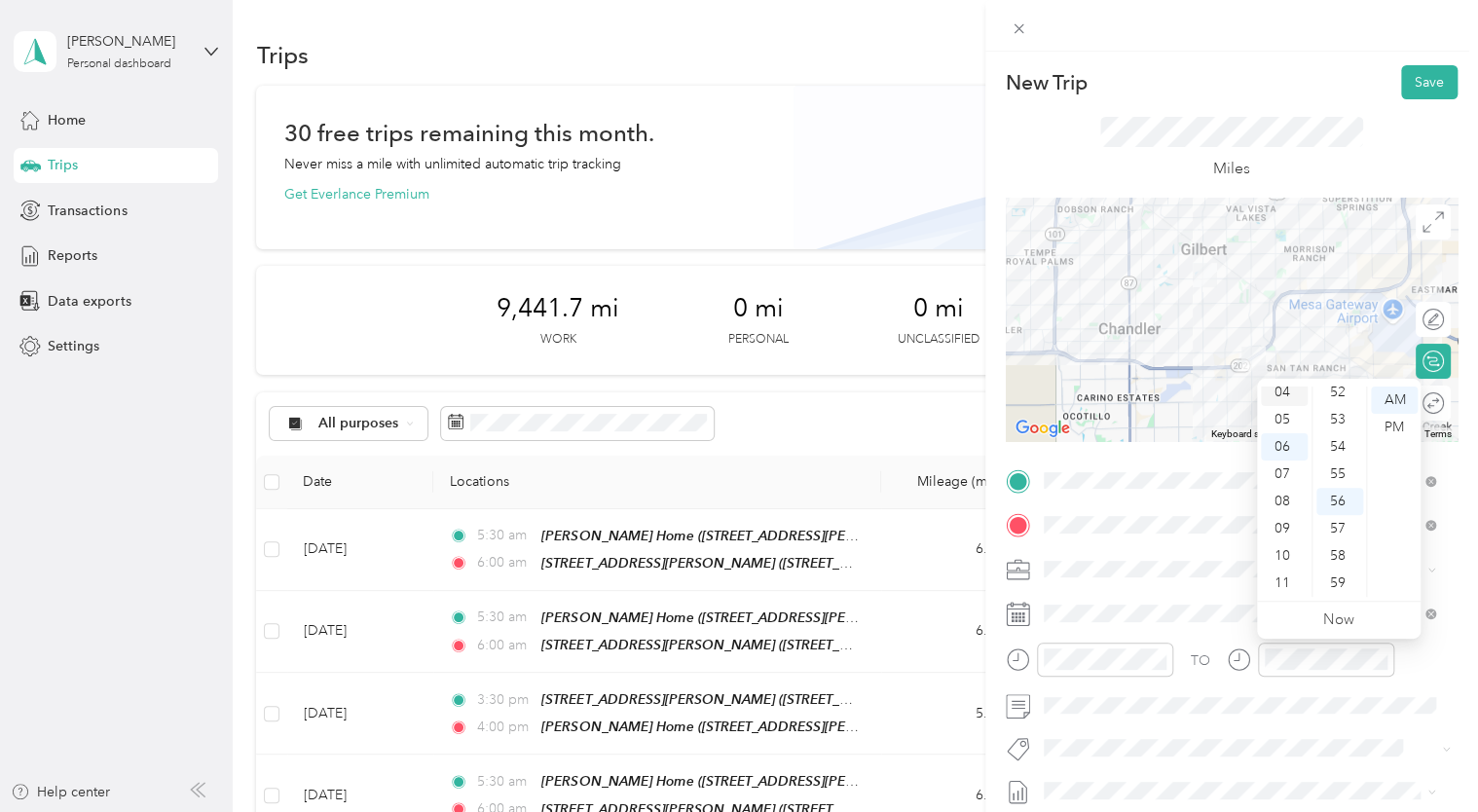 click on "04" at bounding box center [1284, 392] 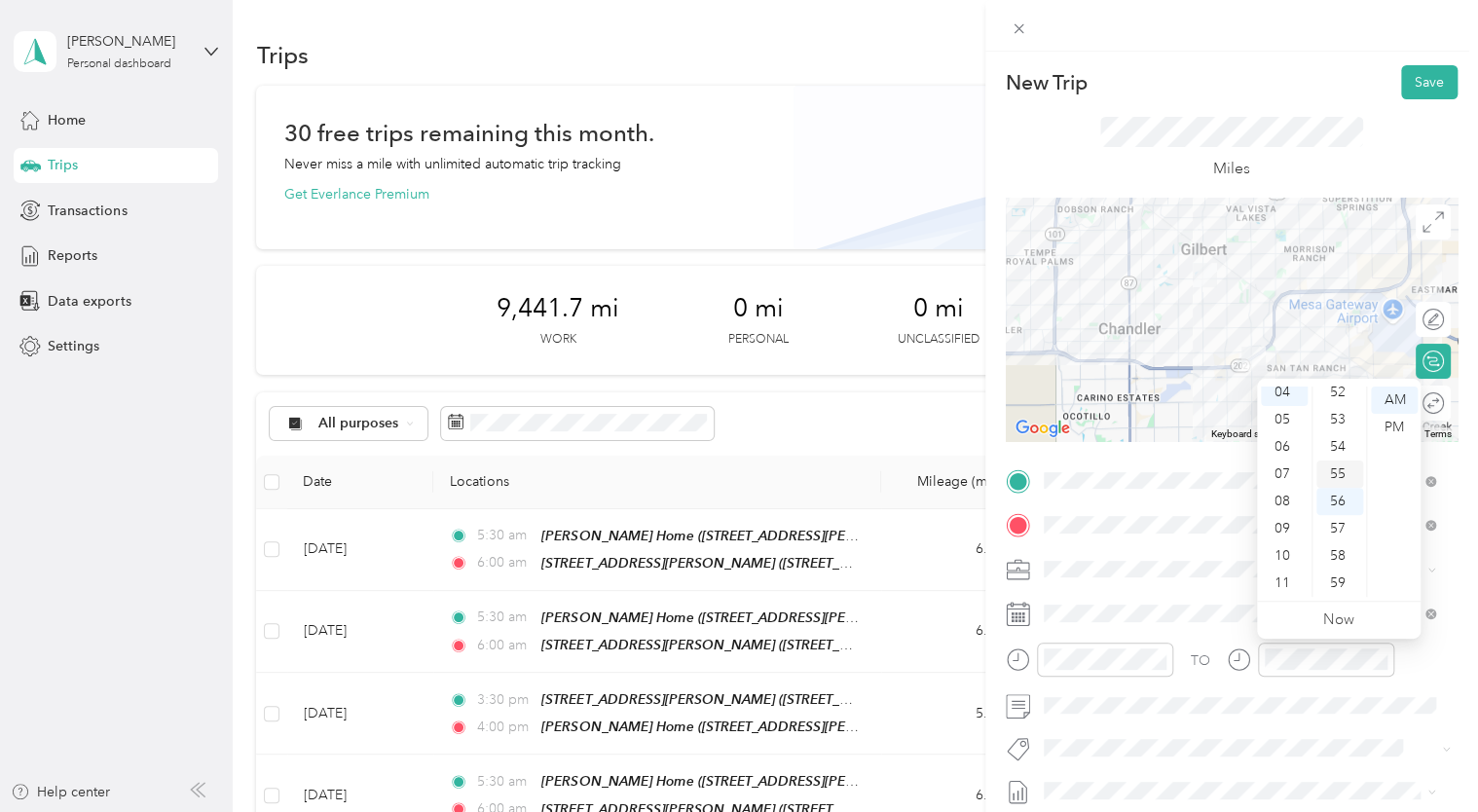 scroll, scrollTop: 109, scrollLeft: 0, axis: vertical 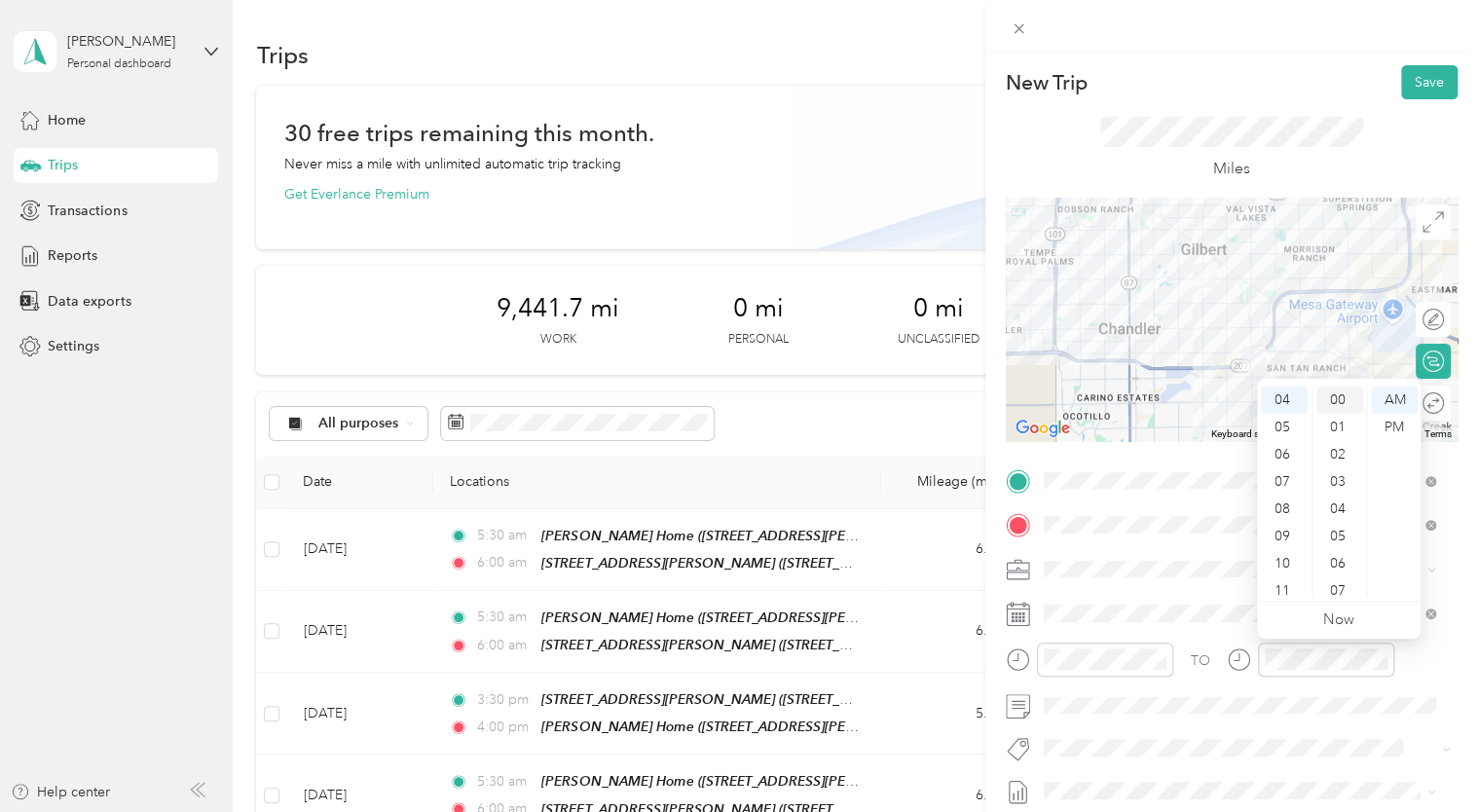 click on "00" at bounding box center [1340, 400] 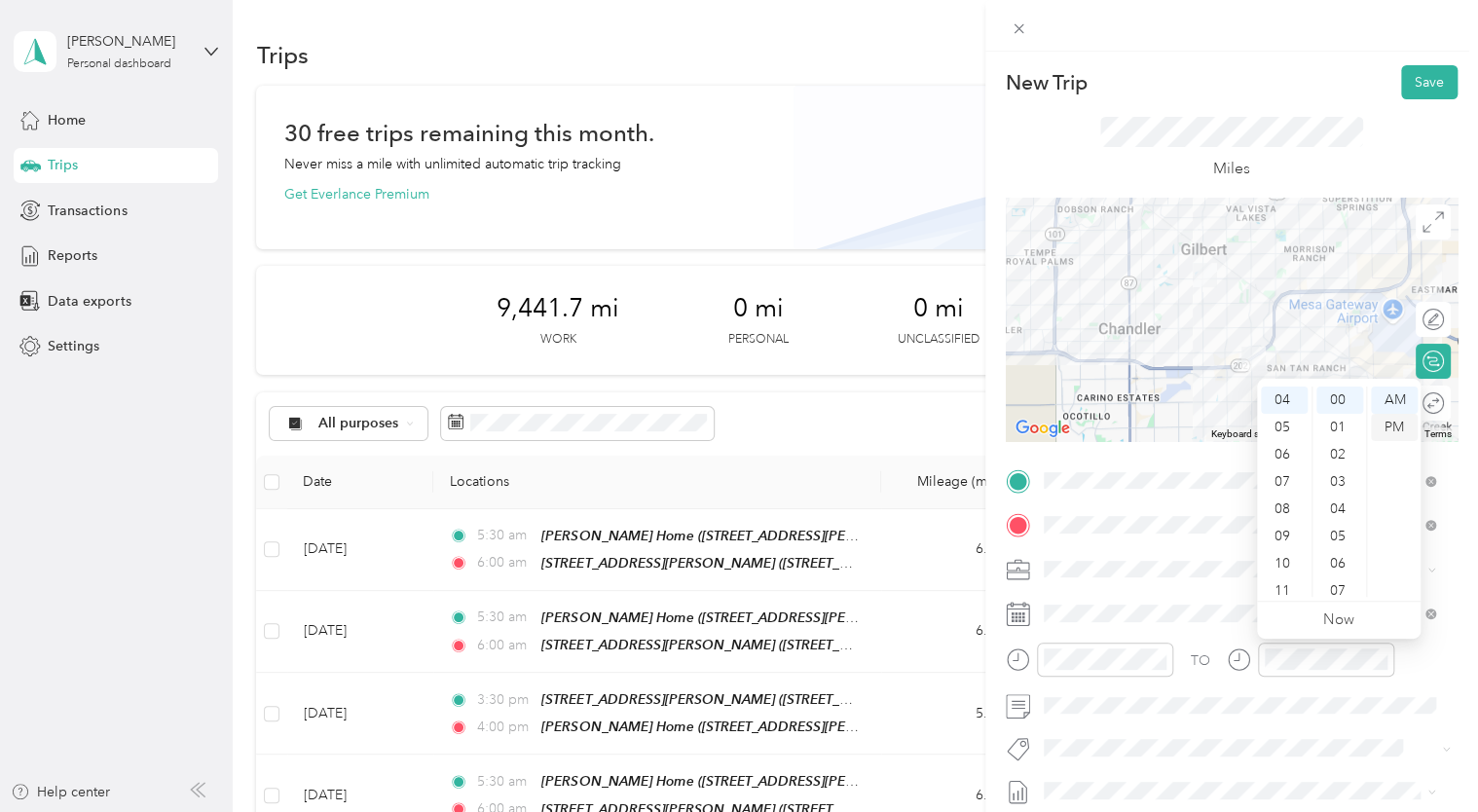 click on "PM" at bounding box center (1394, 427) 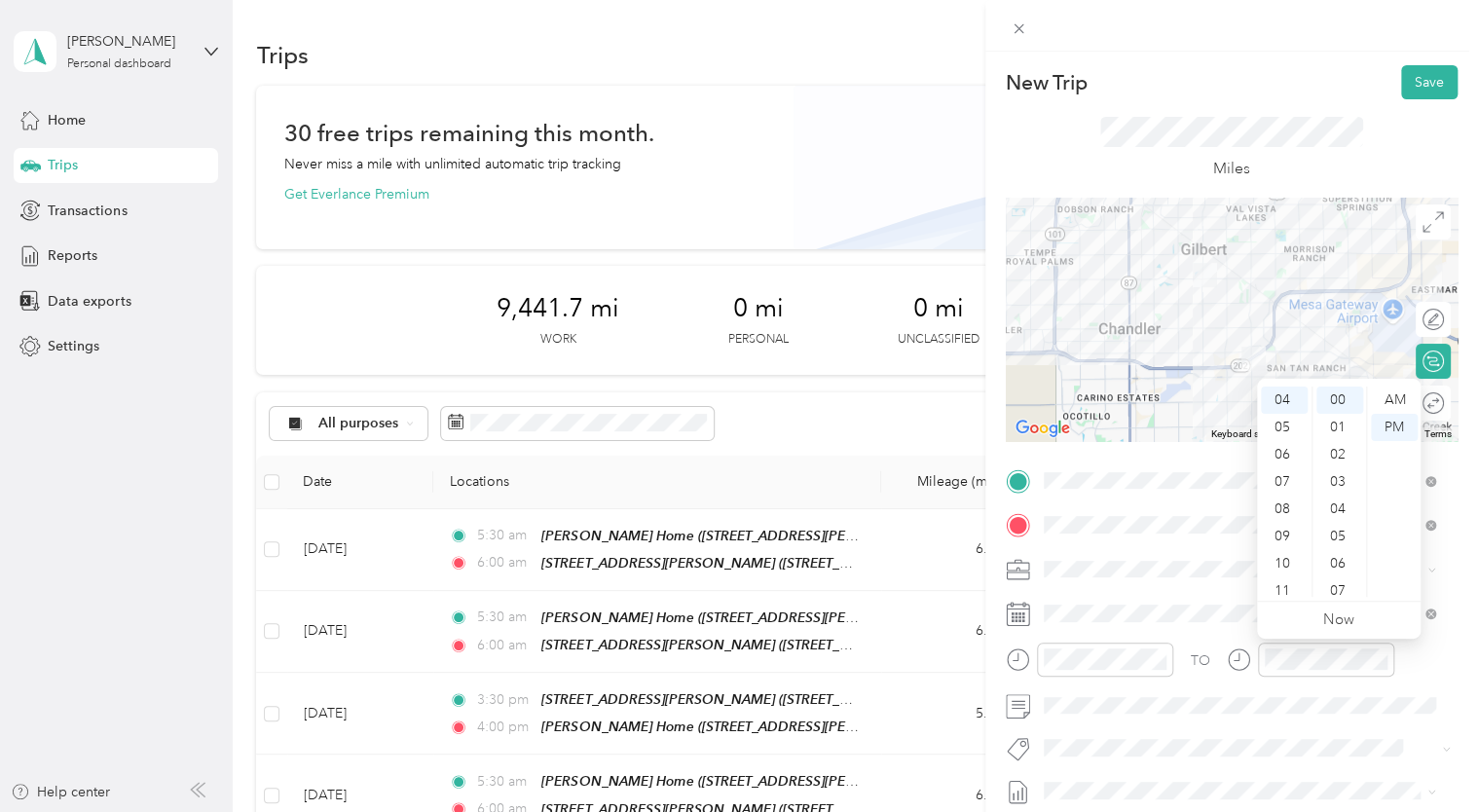 click on "New Trip Save" at bounding box center (1232, 82) 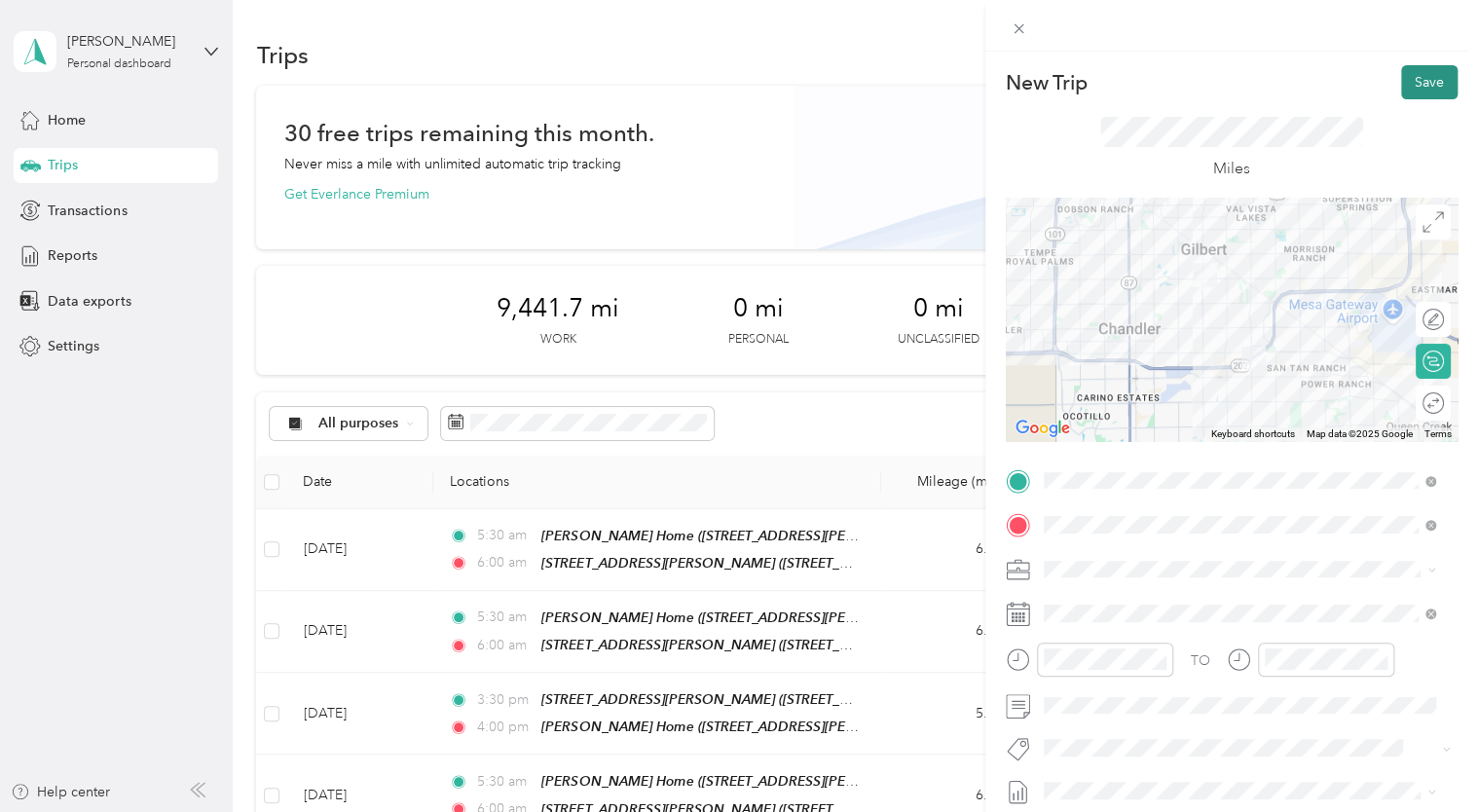 click on "Save" at bounding box center [1429, 82] 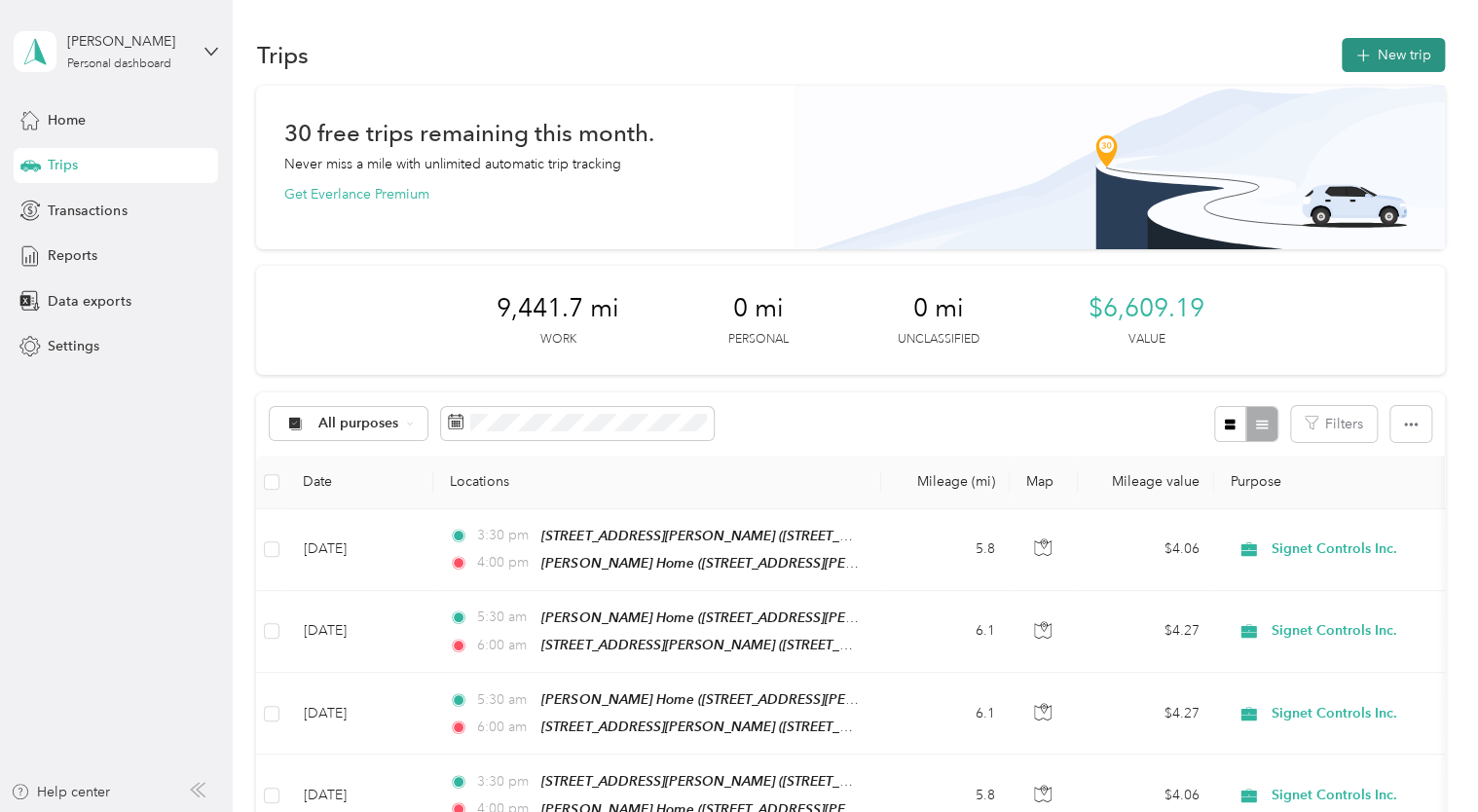 click on "New trip" at bounding box center [1393, 55] 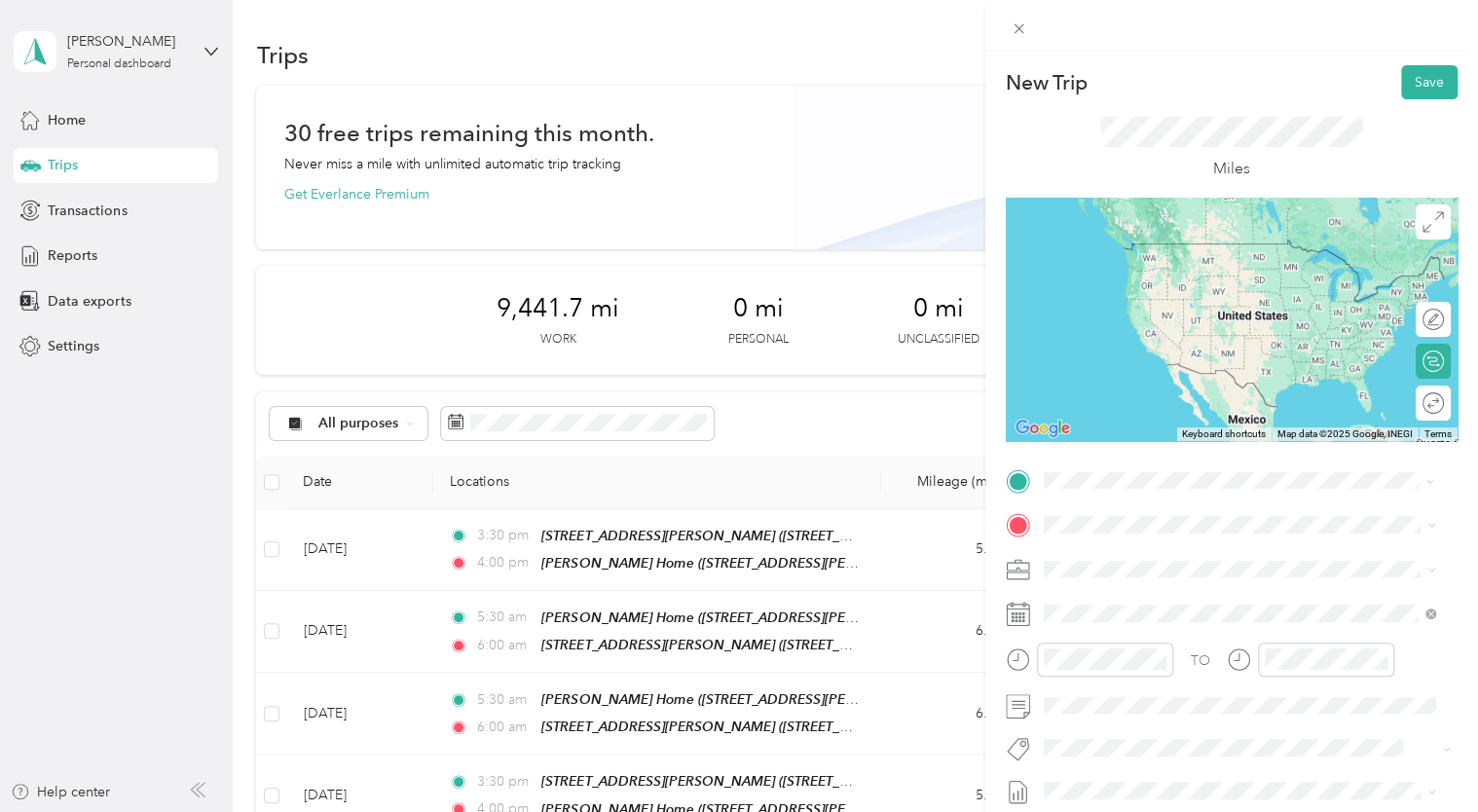 click on "[STREET_ADDRESS][PERSON_NAME]" at bounding box center [1196, 578] 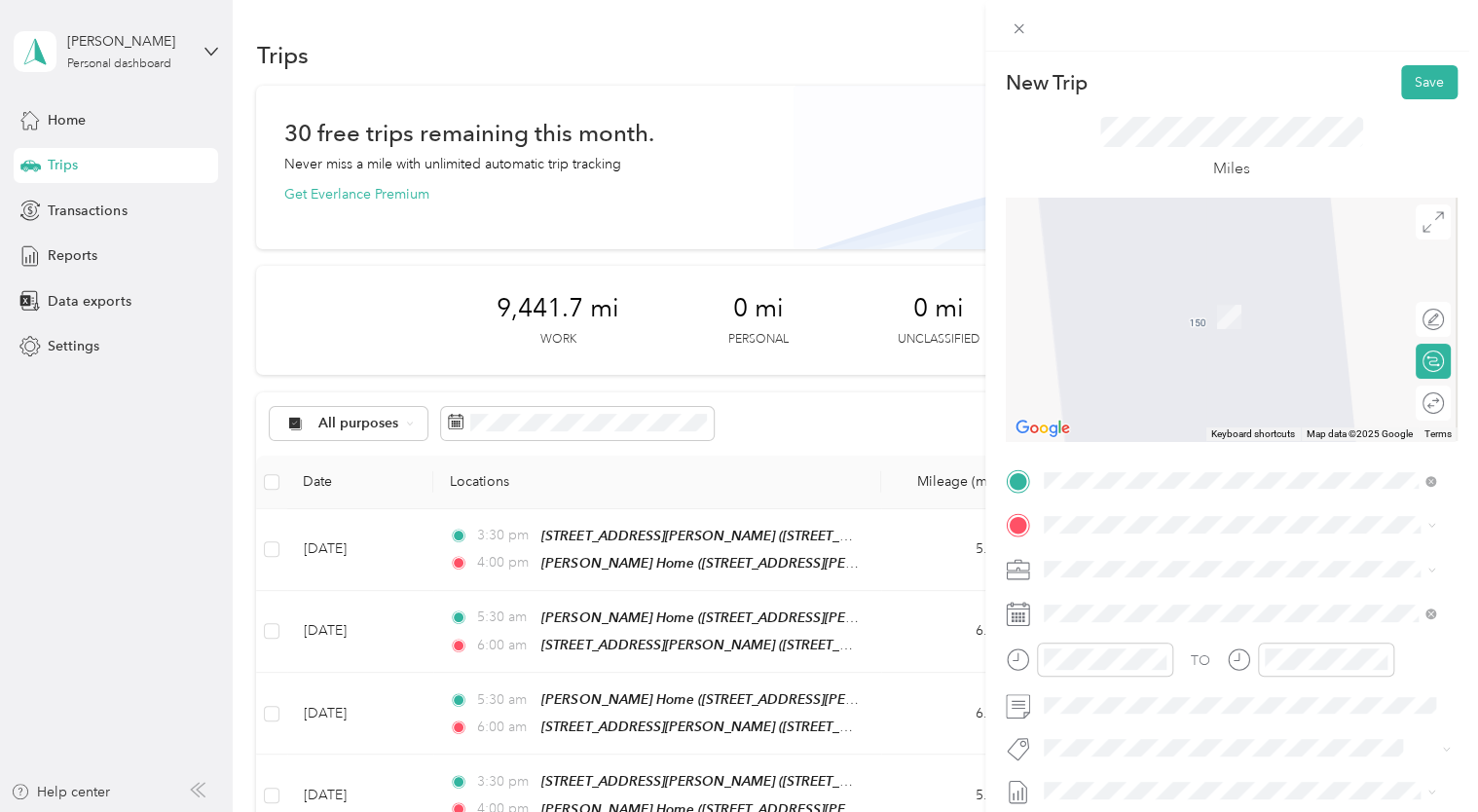 click on "TEAM" at bounding box center [1110, 296] 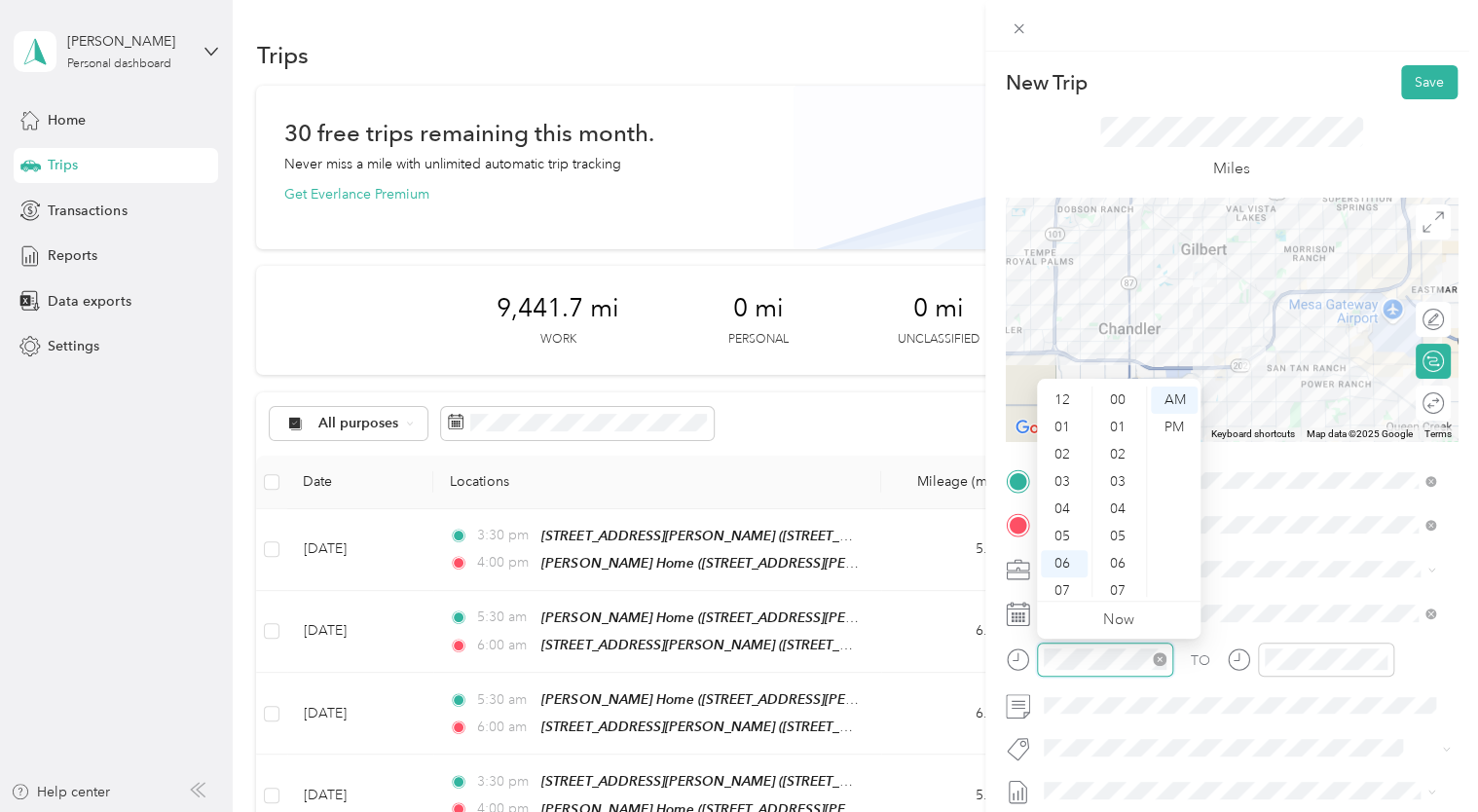scroll, scrollTop: 117, scrollLeft: 0, axis: vertical 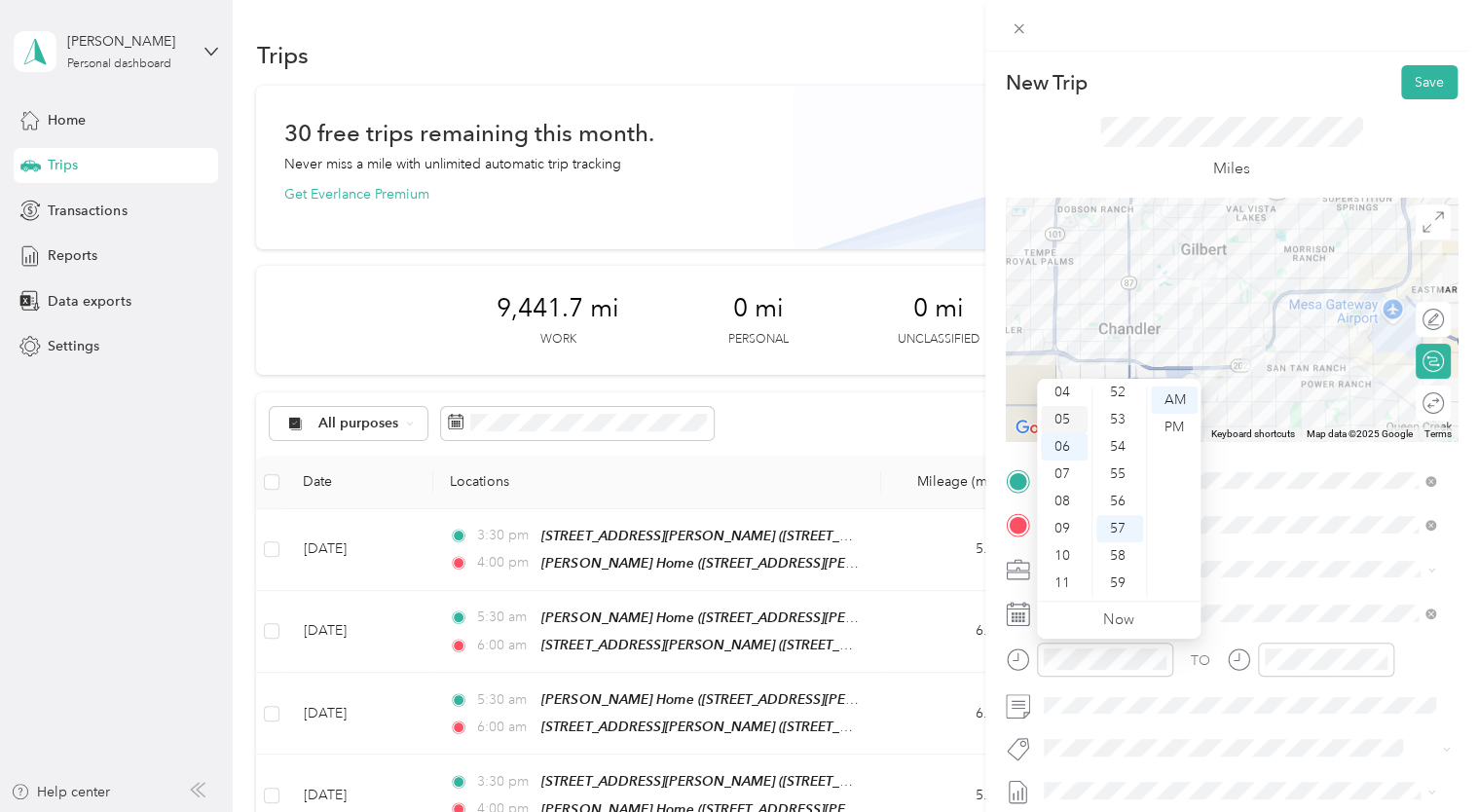 click on "05" at bounding box center (1064, 420) 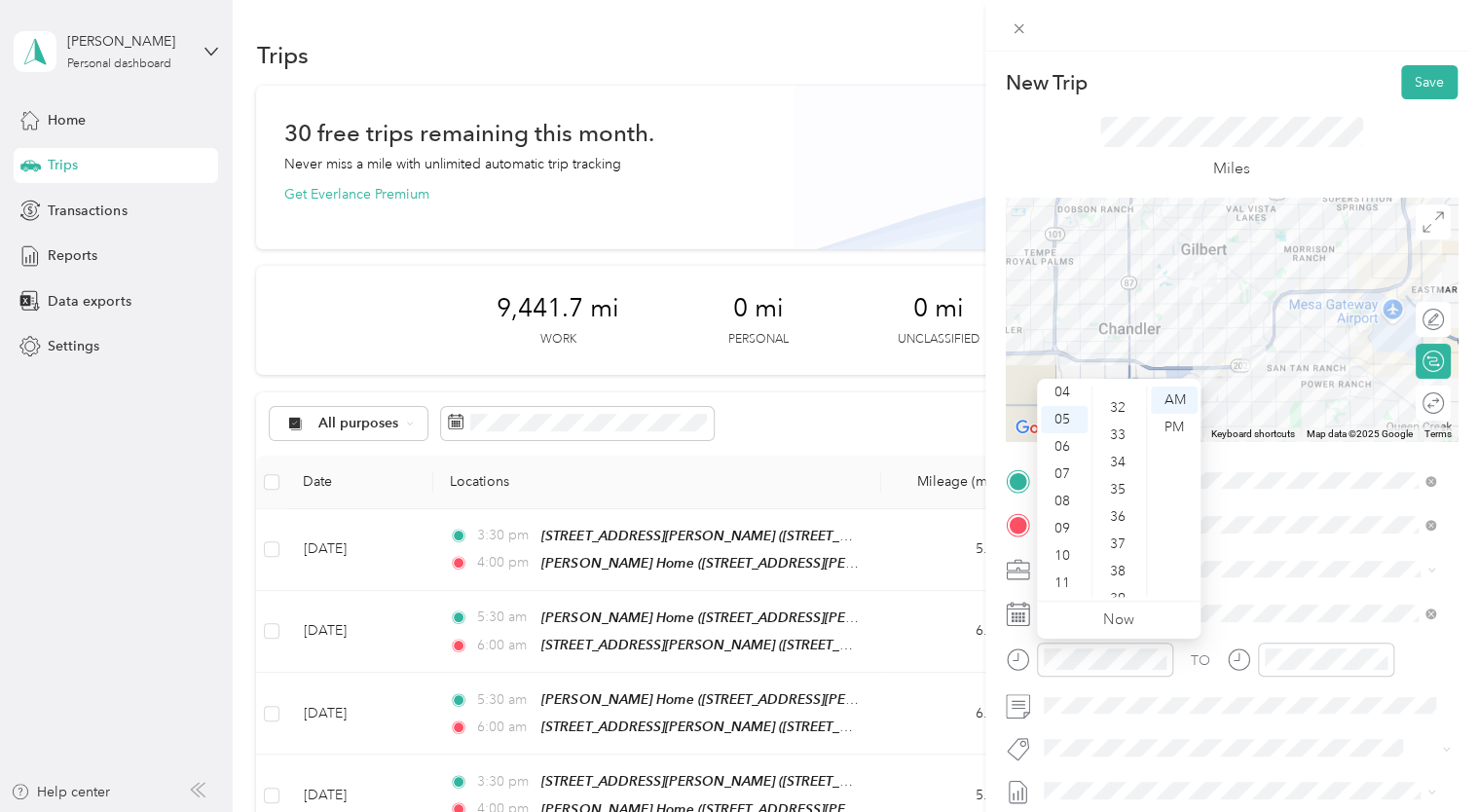 scroll, scrollTop: 807, scrollLeft: 0, axis: vertical 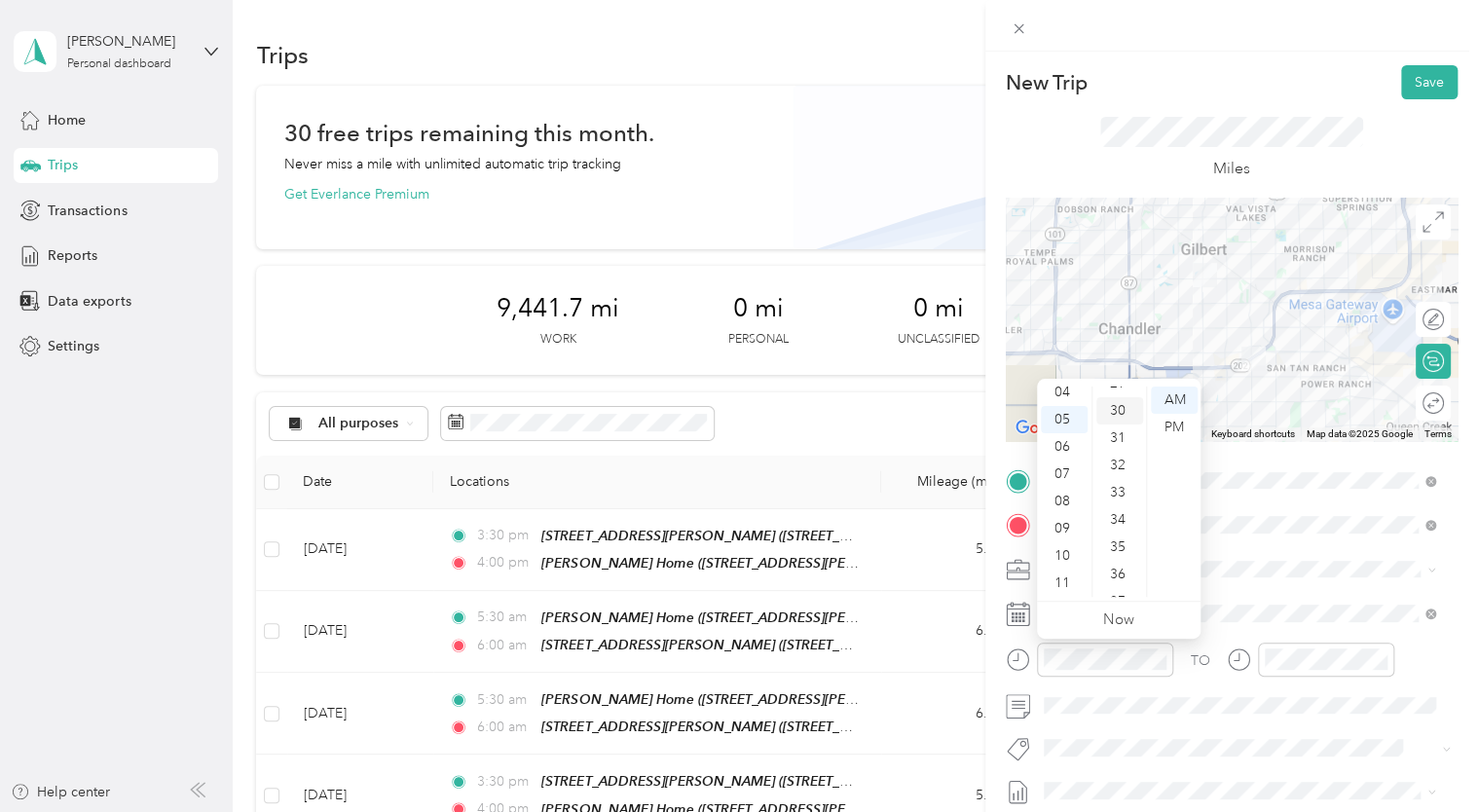 click on "30" at bounding box center (1120, 411) 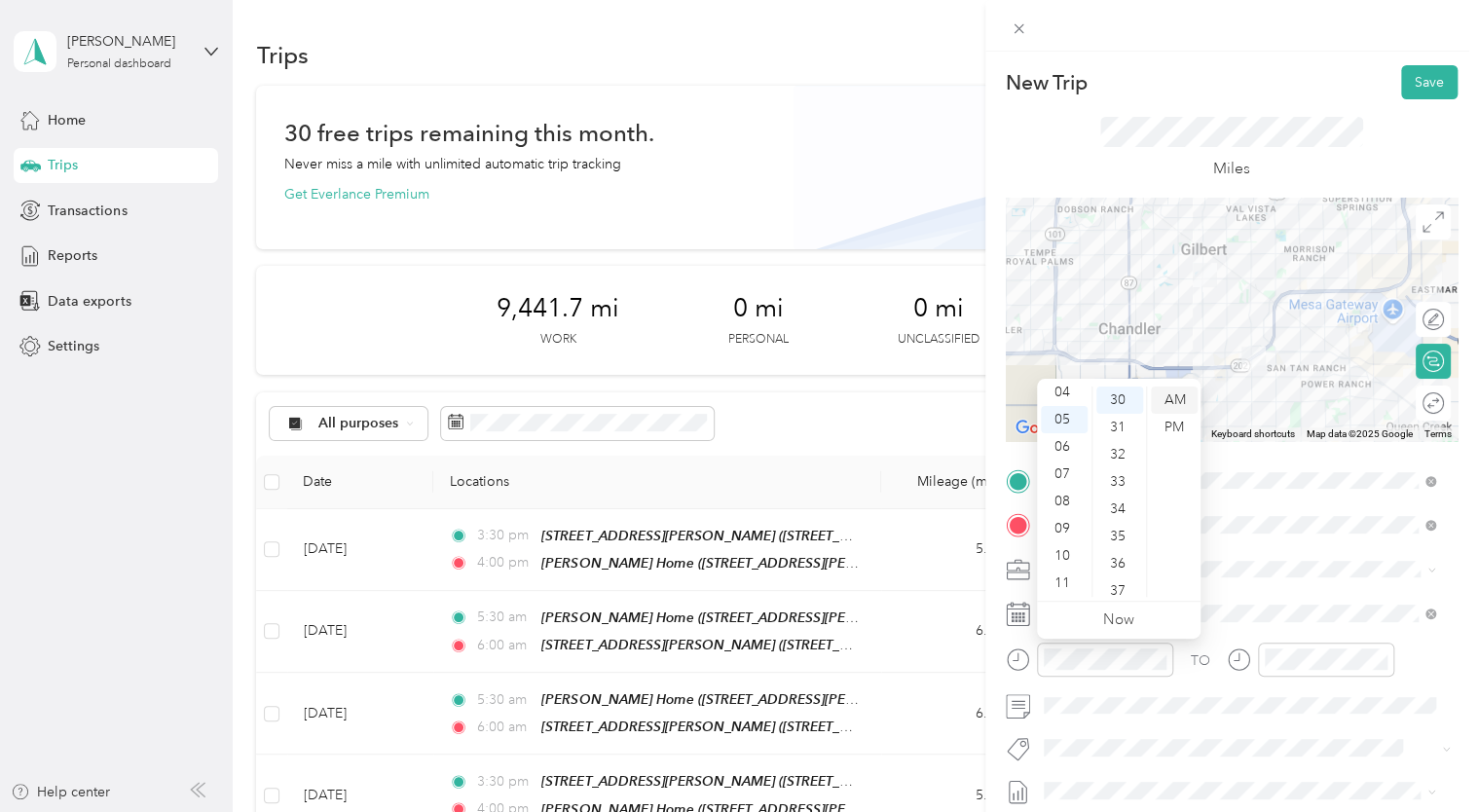 click on "AM" at bounding box center (1174, 400) 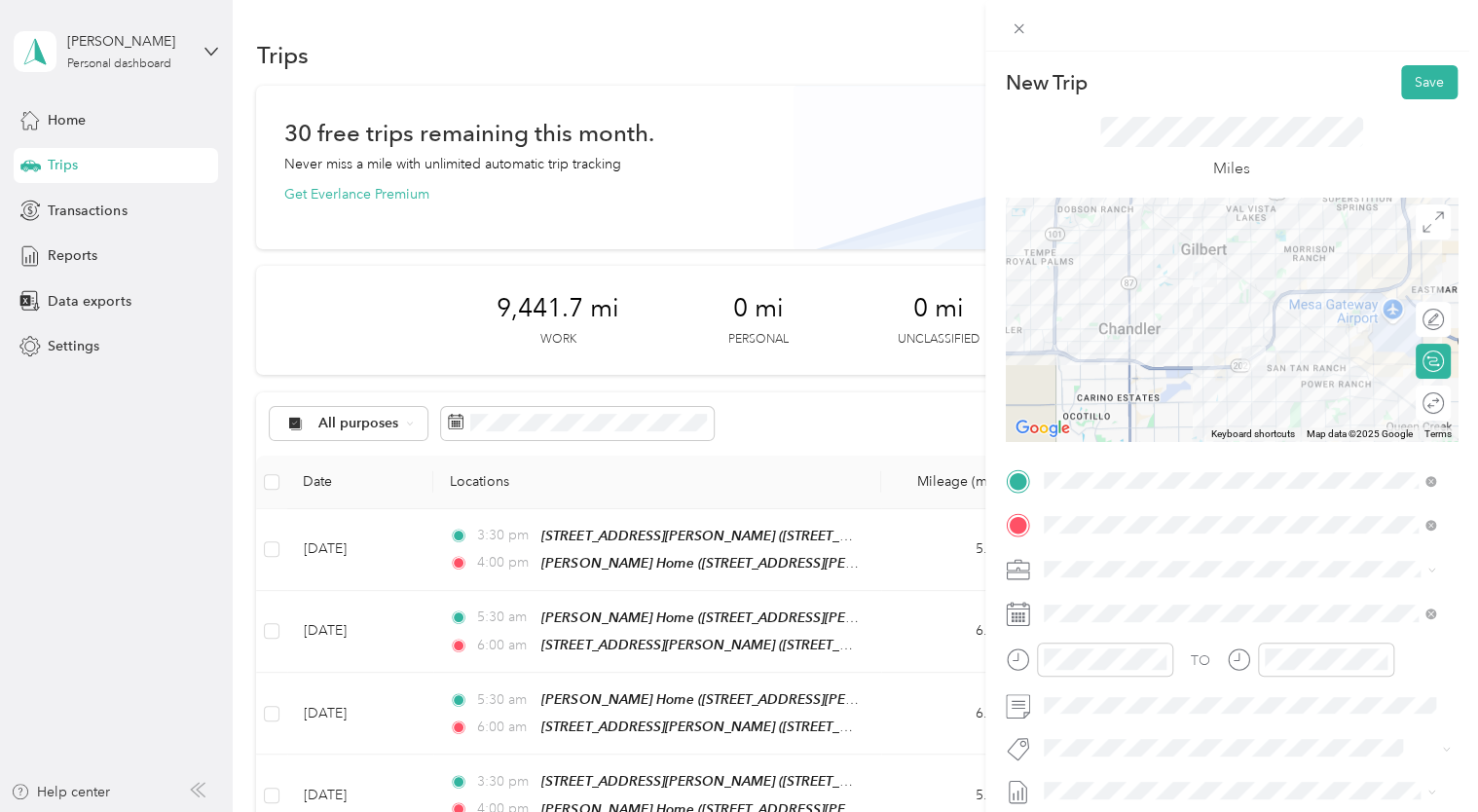 click on "New Trip Save" at bounding box center [1232, 82] 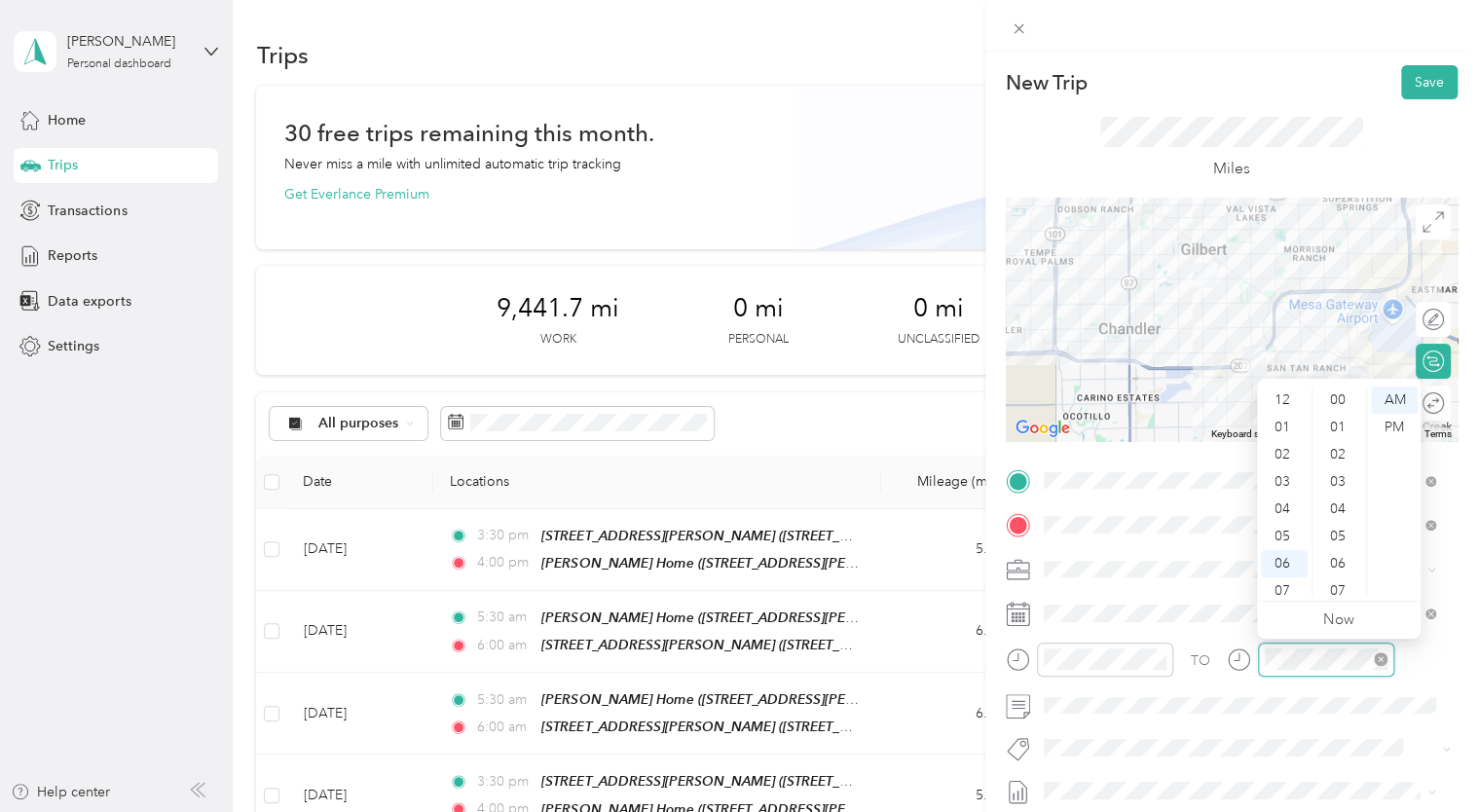 scroll, scrollTop: 117, scrollLeft: 0, axis: vertical 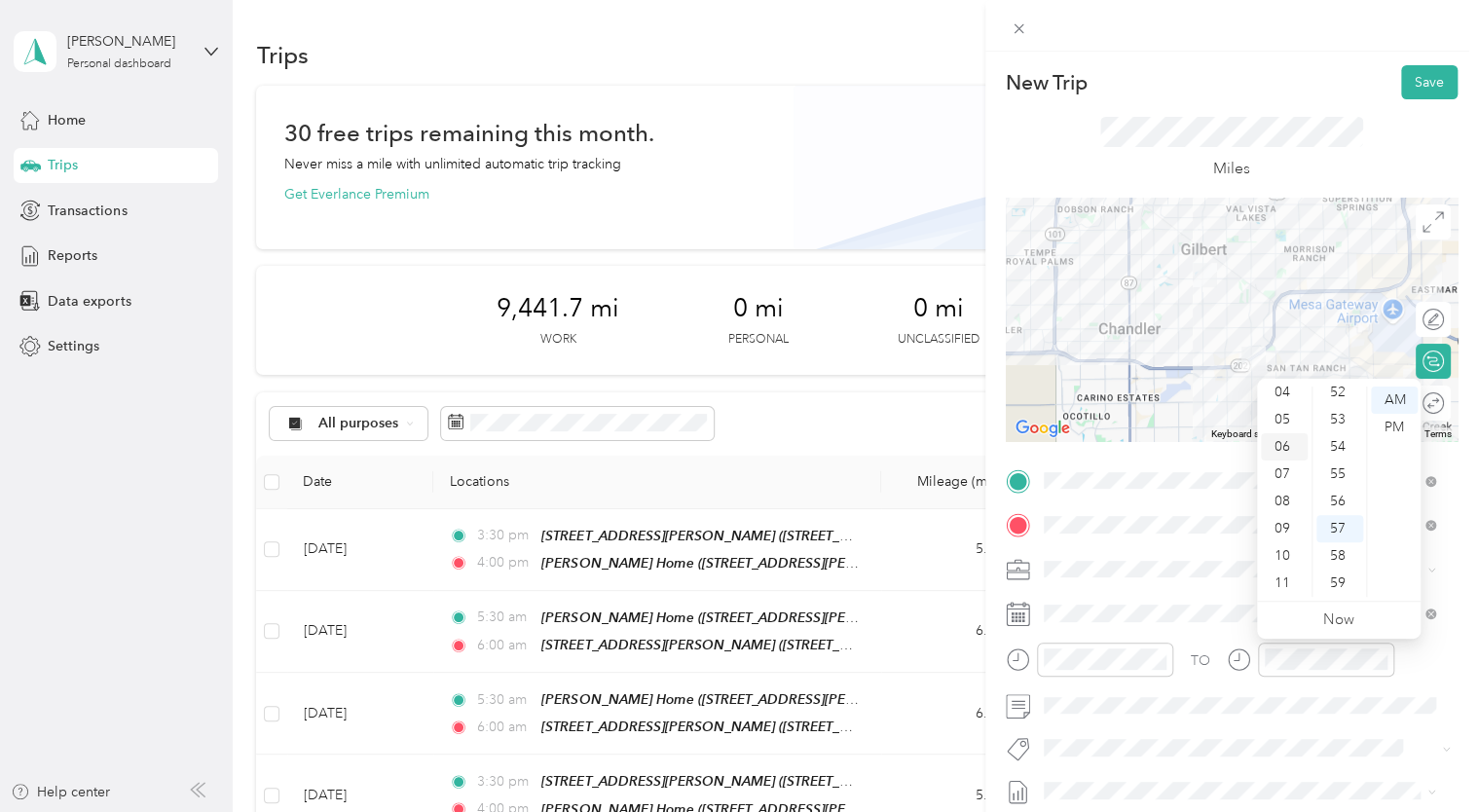click on "06" at bounding box center [1284, 447] 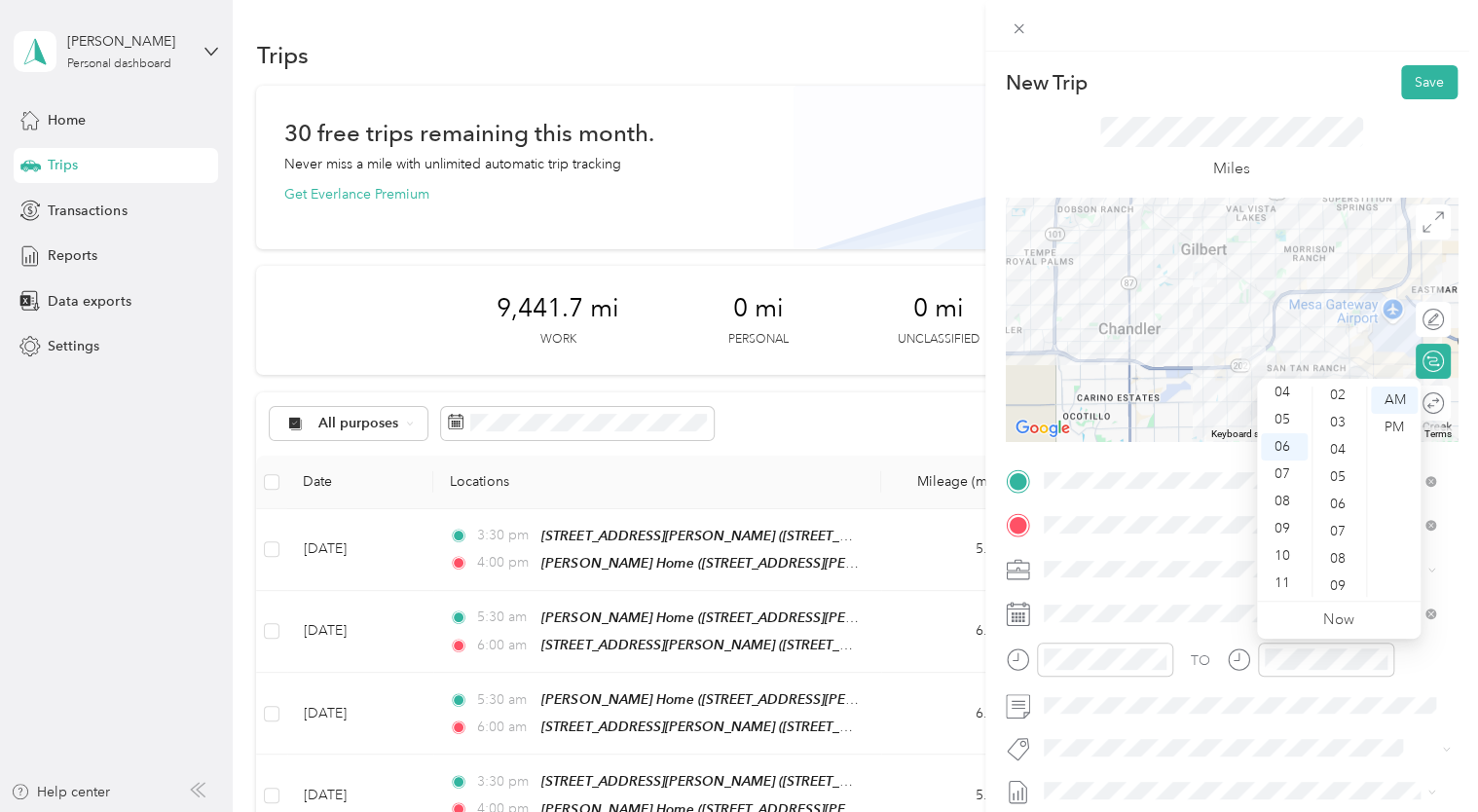 scroll, scrollTop: 0, scrollLeft: 0, axis: both 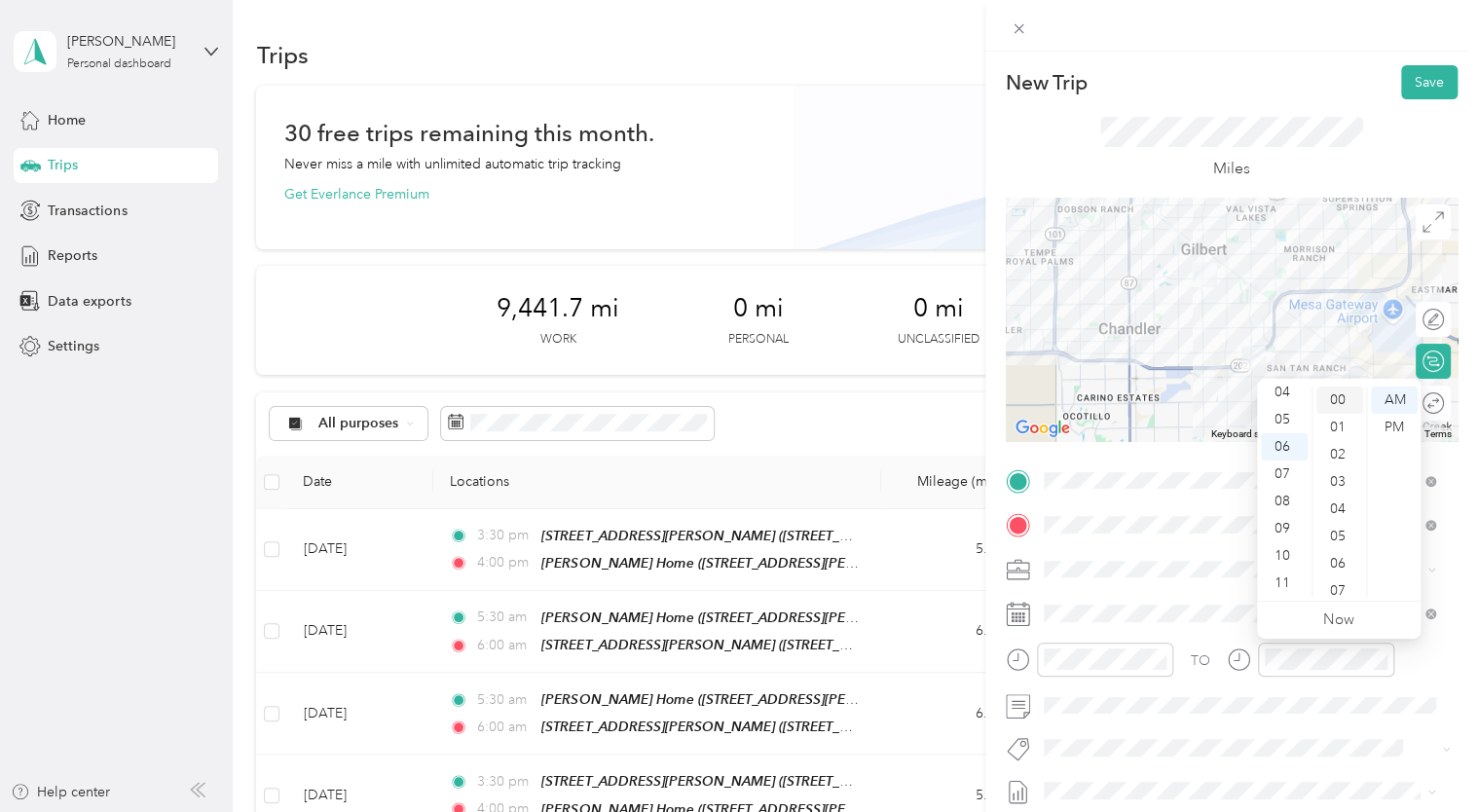 click on "00" at bounding box center (1340, 400) 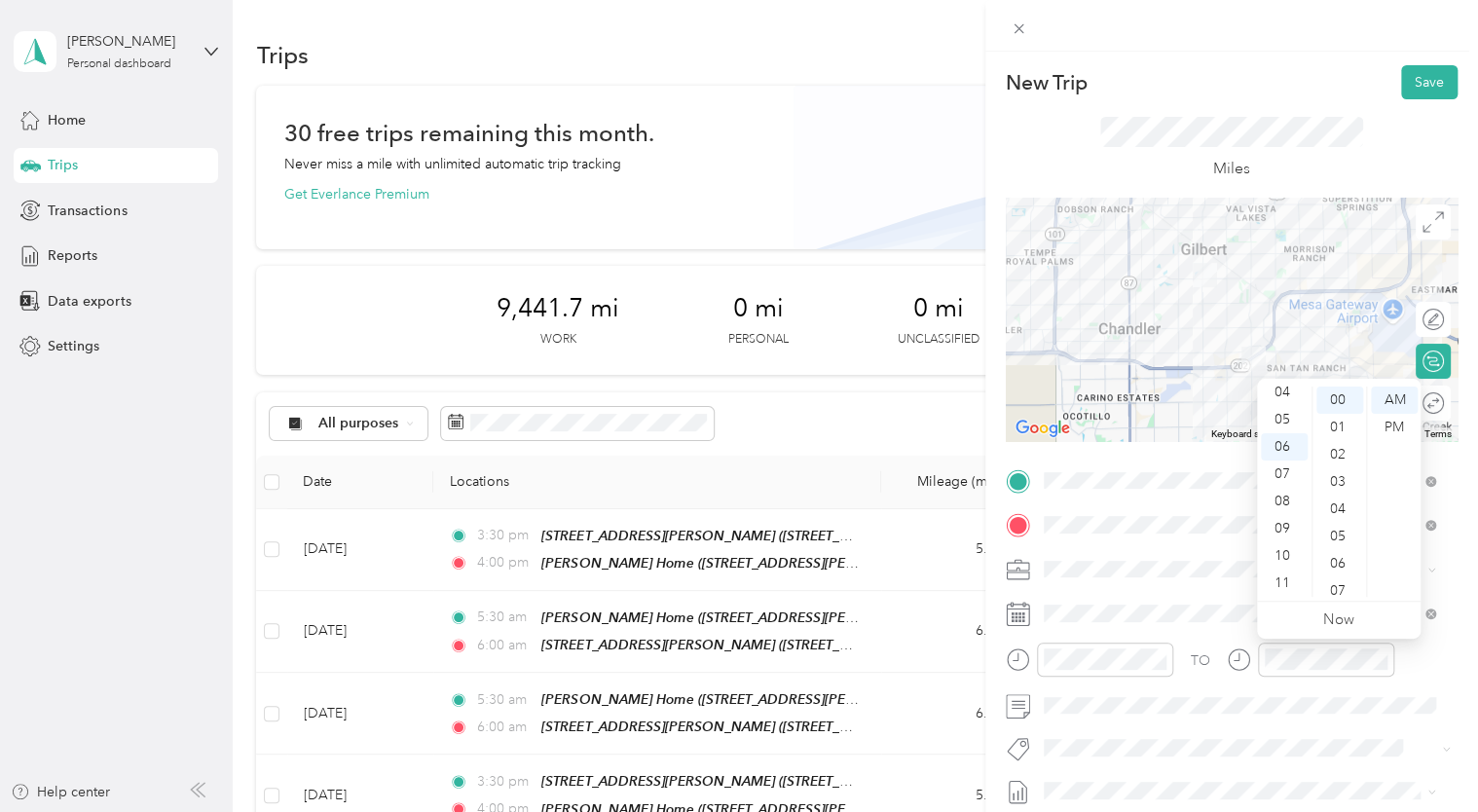 drag, startPoint x: 1382, startPoint y: 404, endPoint x: 1360, endPoint y: 287, distance: 119 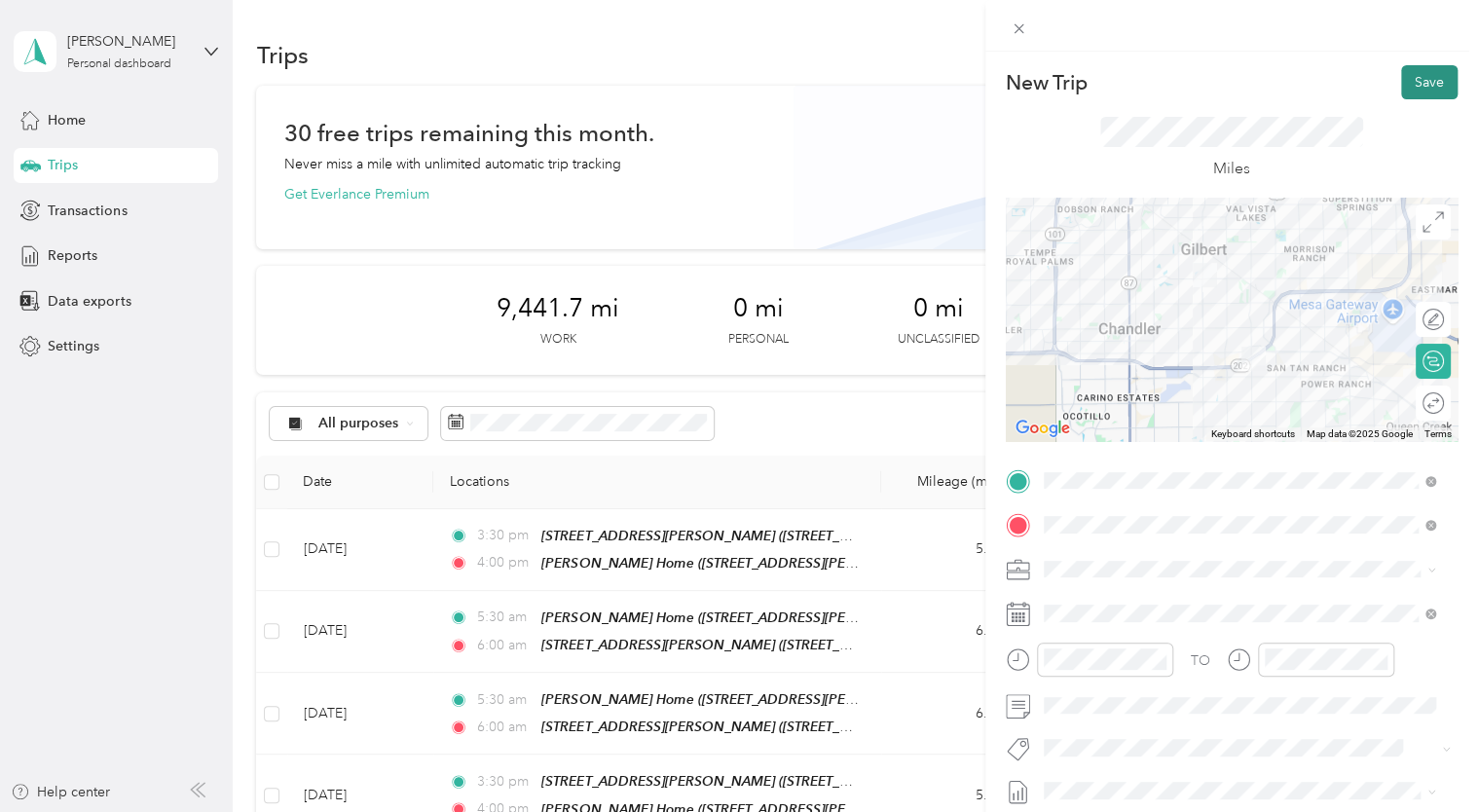 click on "Save" at bounding box center (1429, 82) 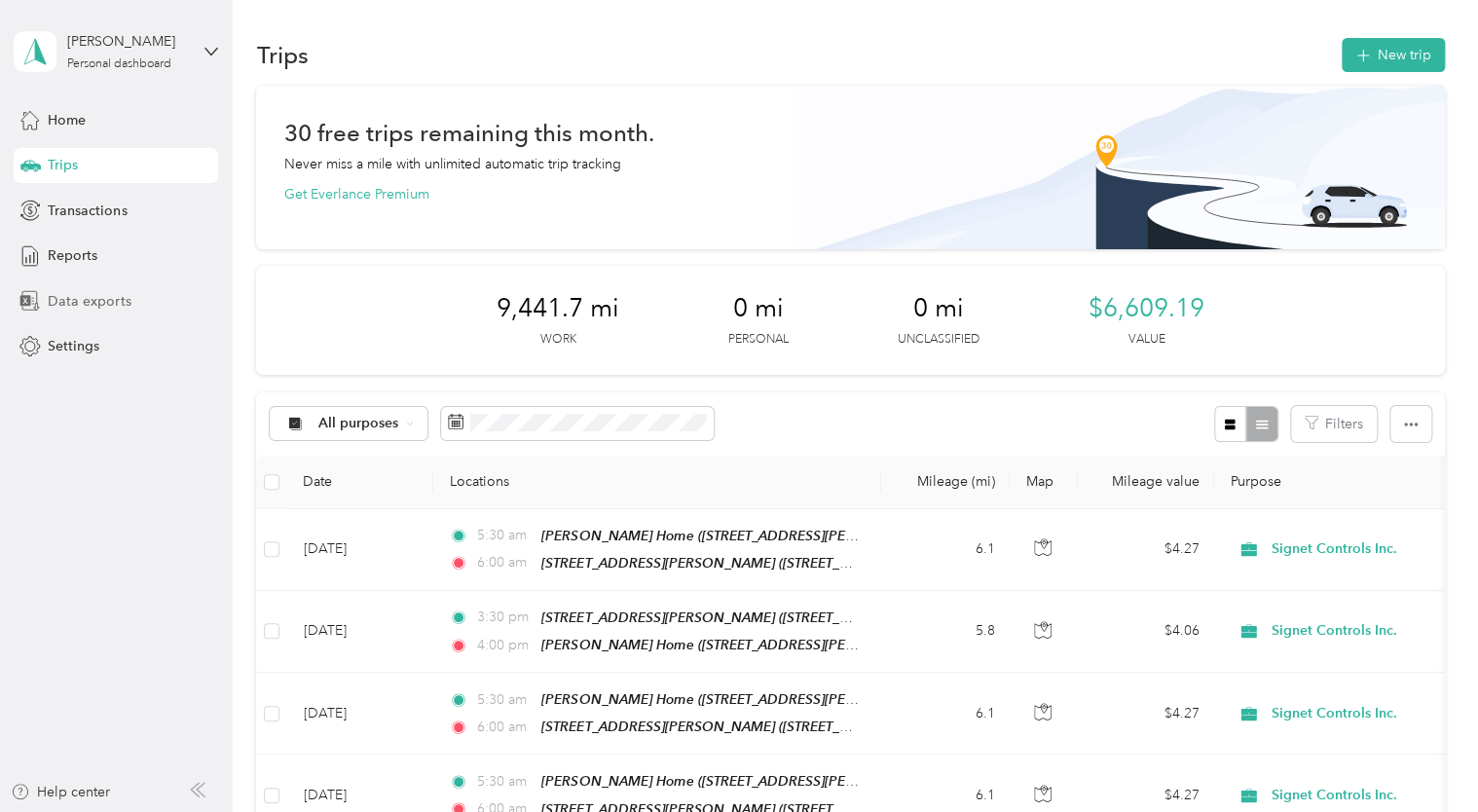 click on "Data exports" at bounding box center [89, 301] 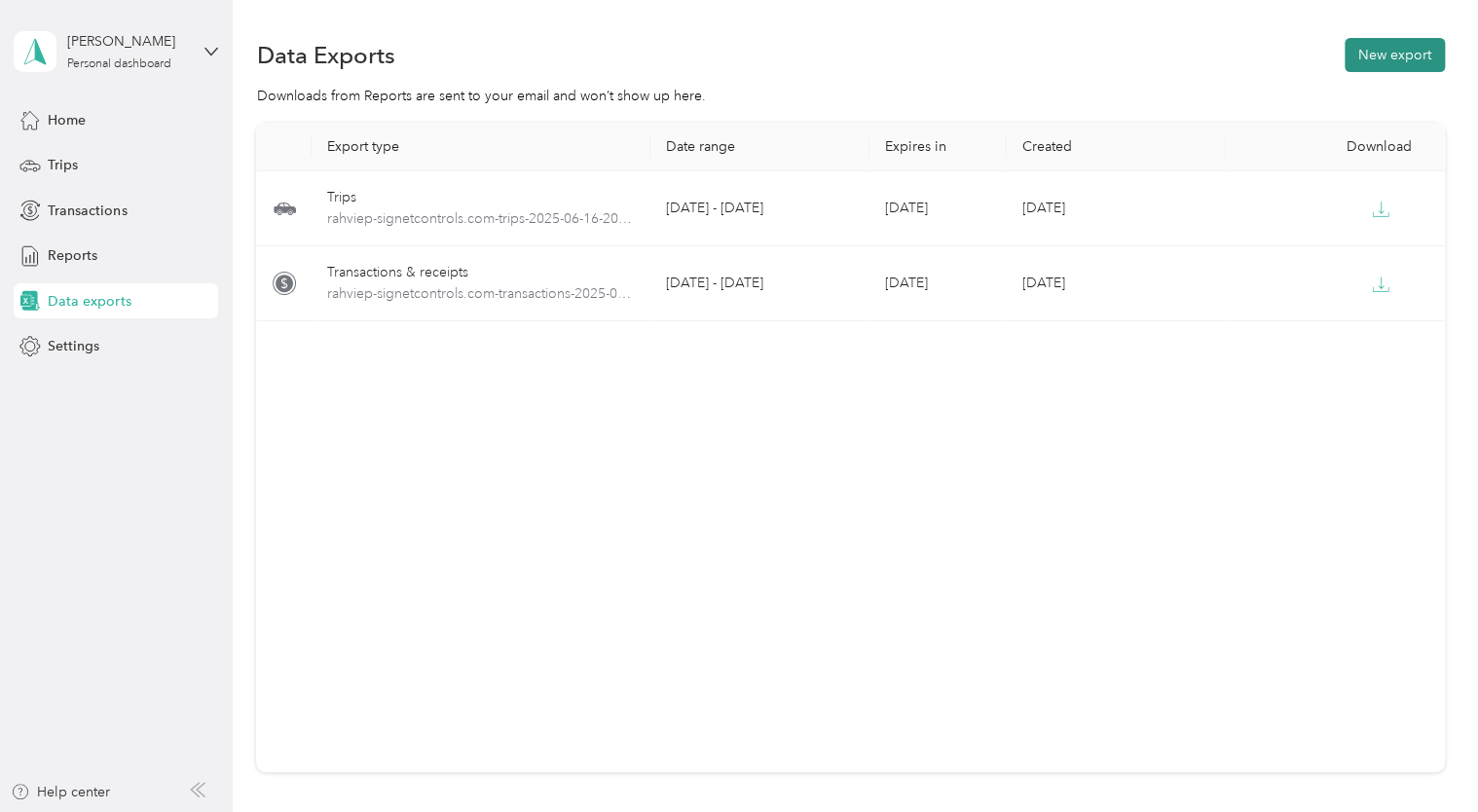 click on "New export" at bounding box center [1394, 55] 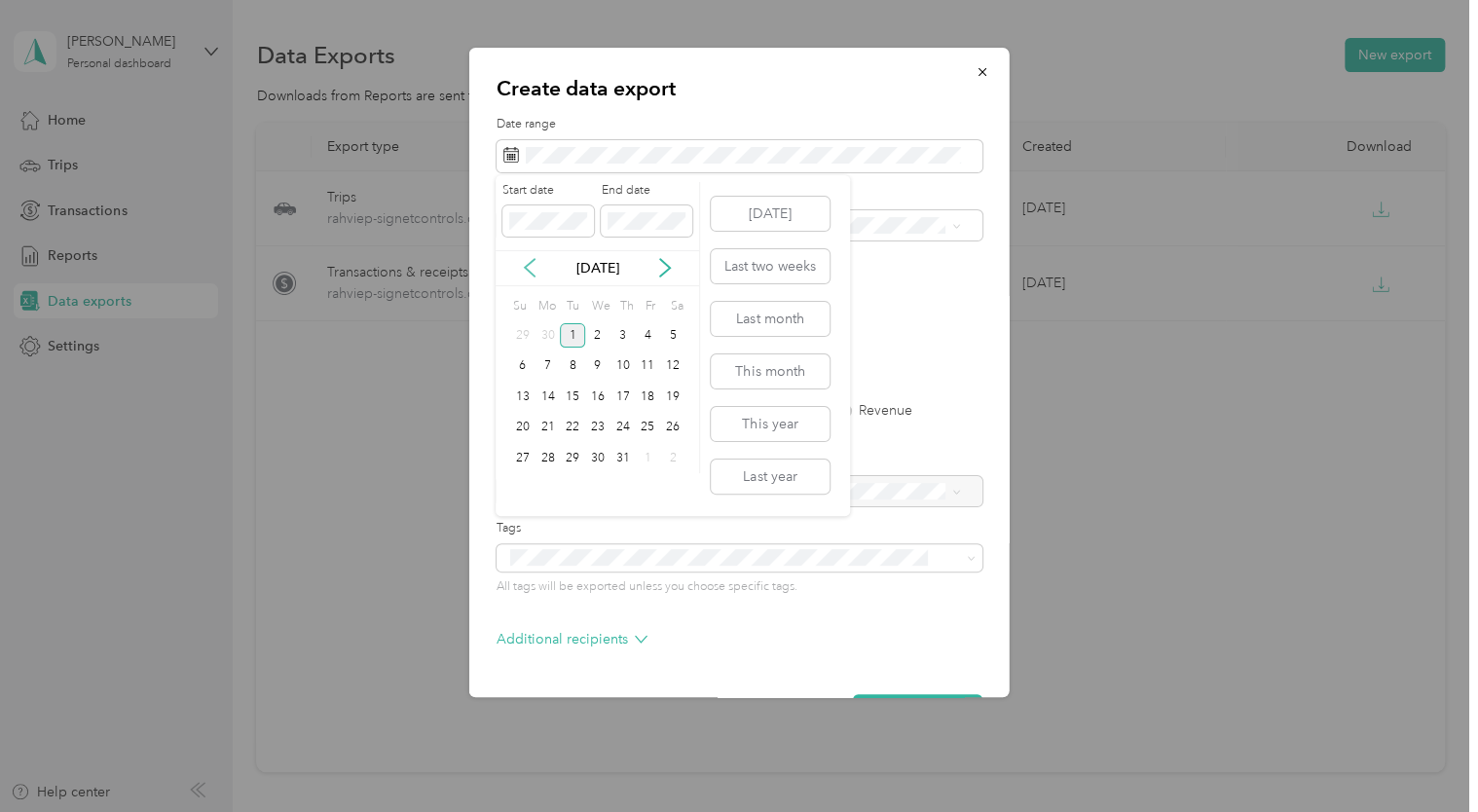 click 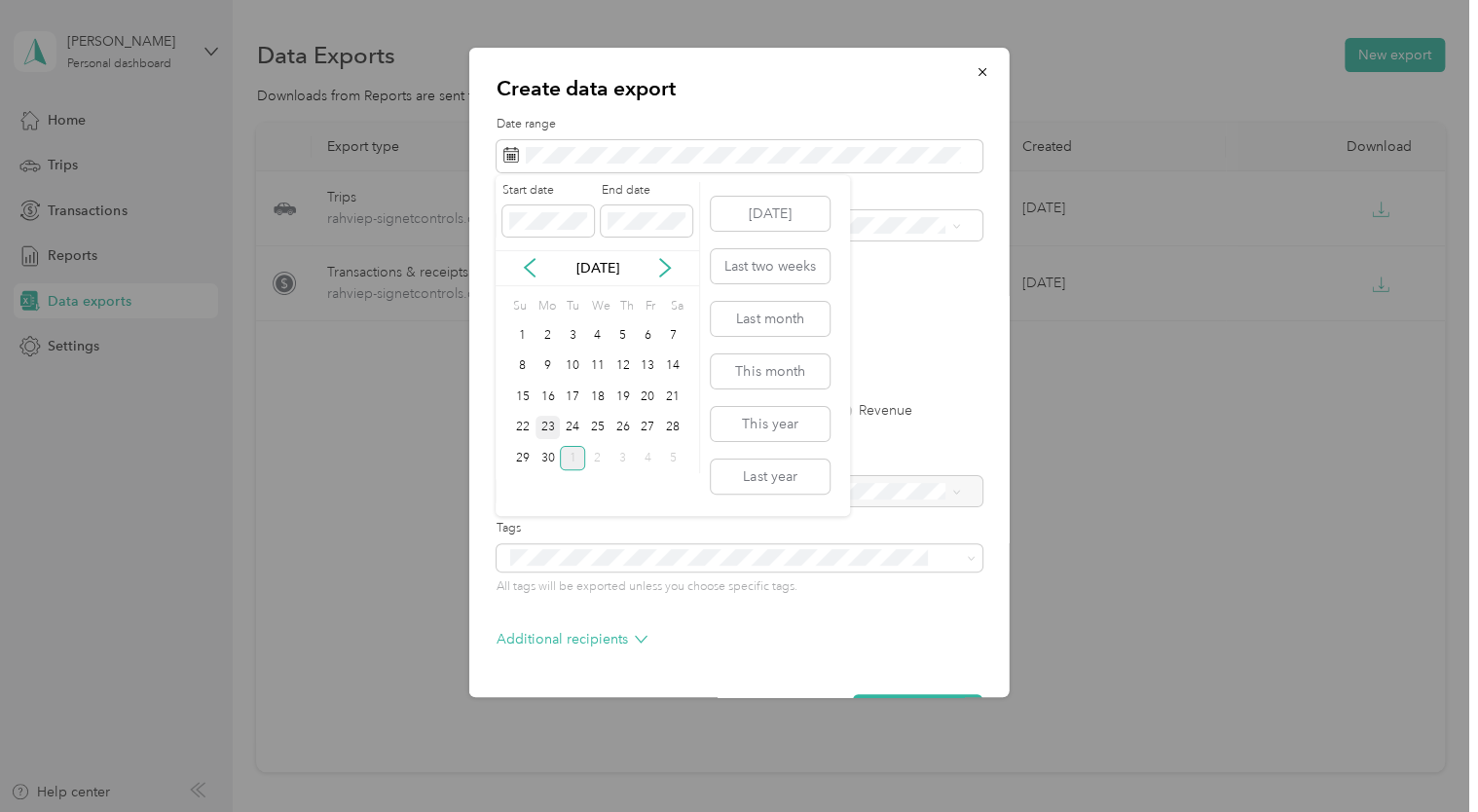 click on "23" at bounding box center (548, 427) 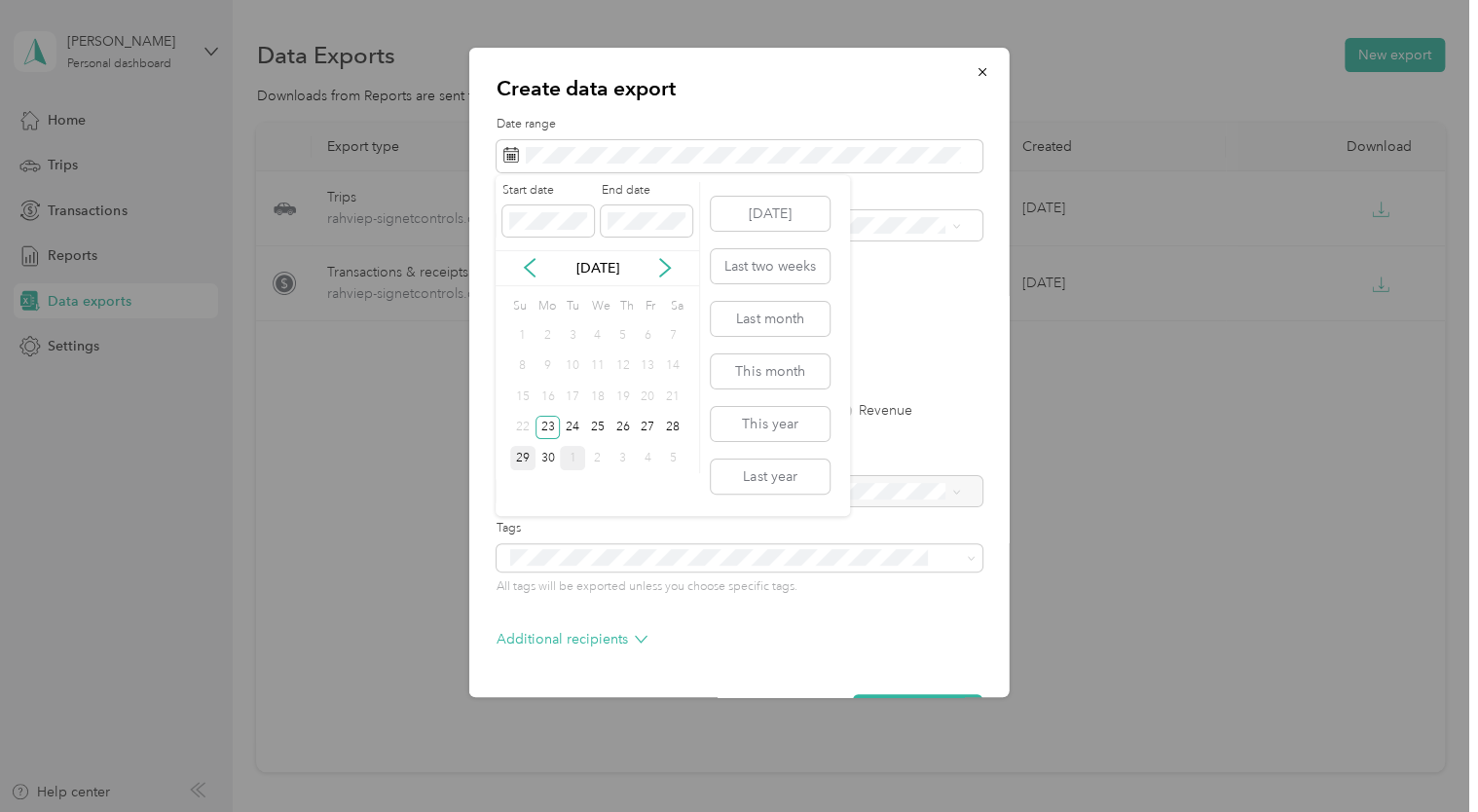 click on "29" at bounding box center [523, 458] 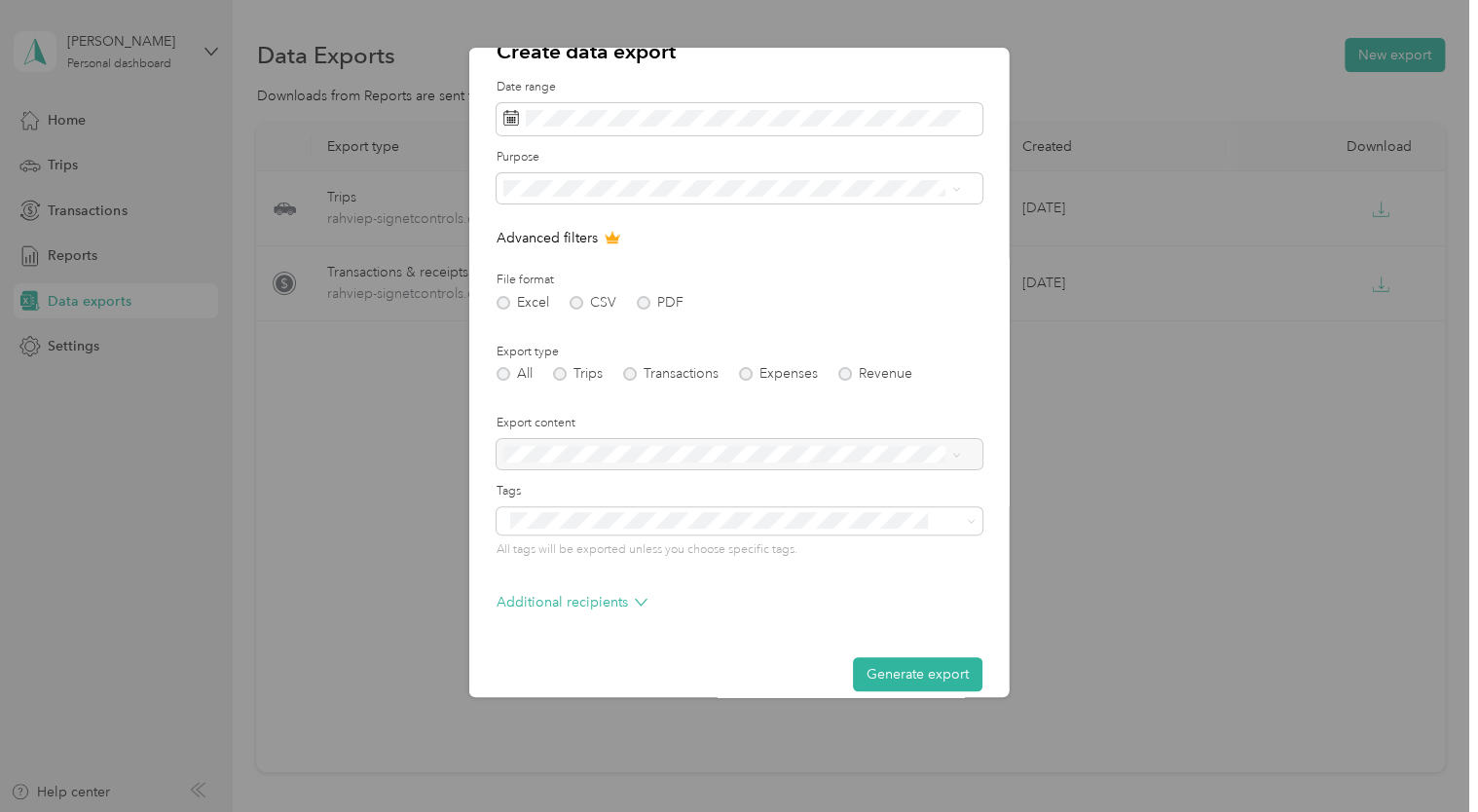 scroll, scrollTop: 57, scrollLeft: 0, axis: vertical 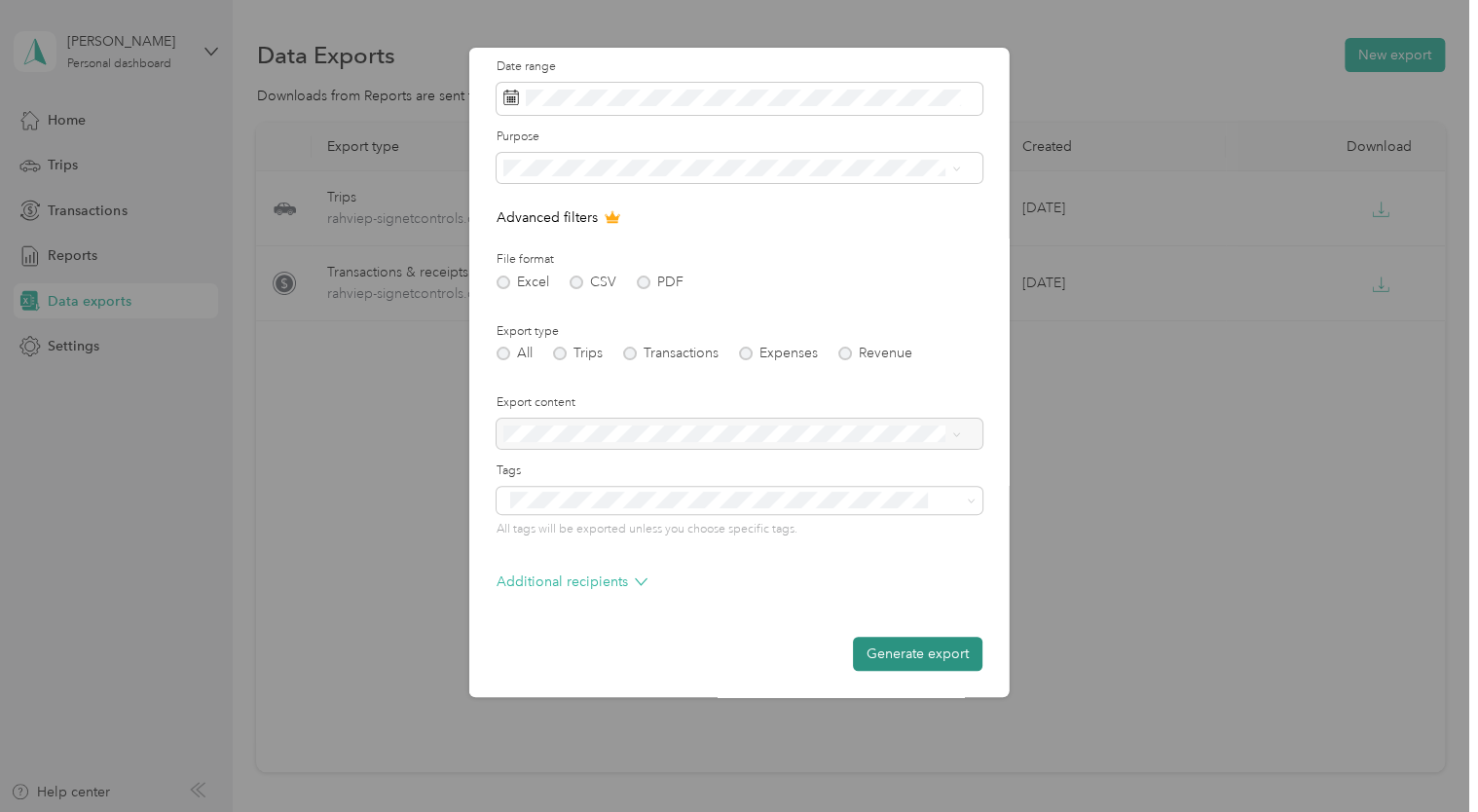 click on "Generate export" at bounding box center [917, 653] 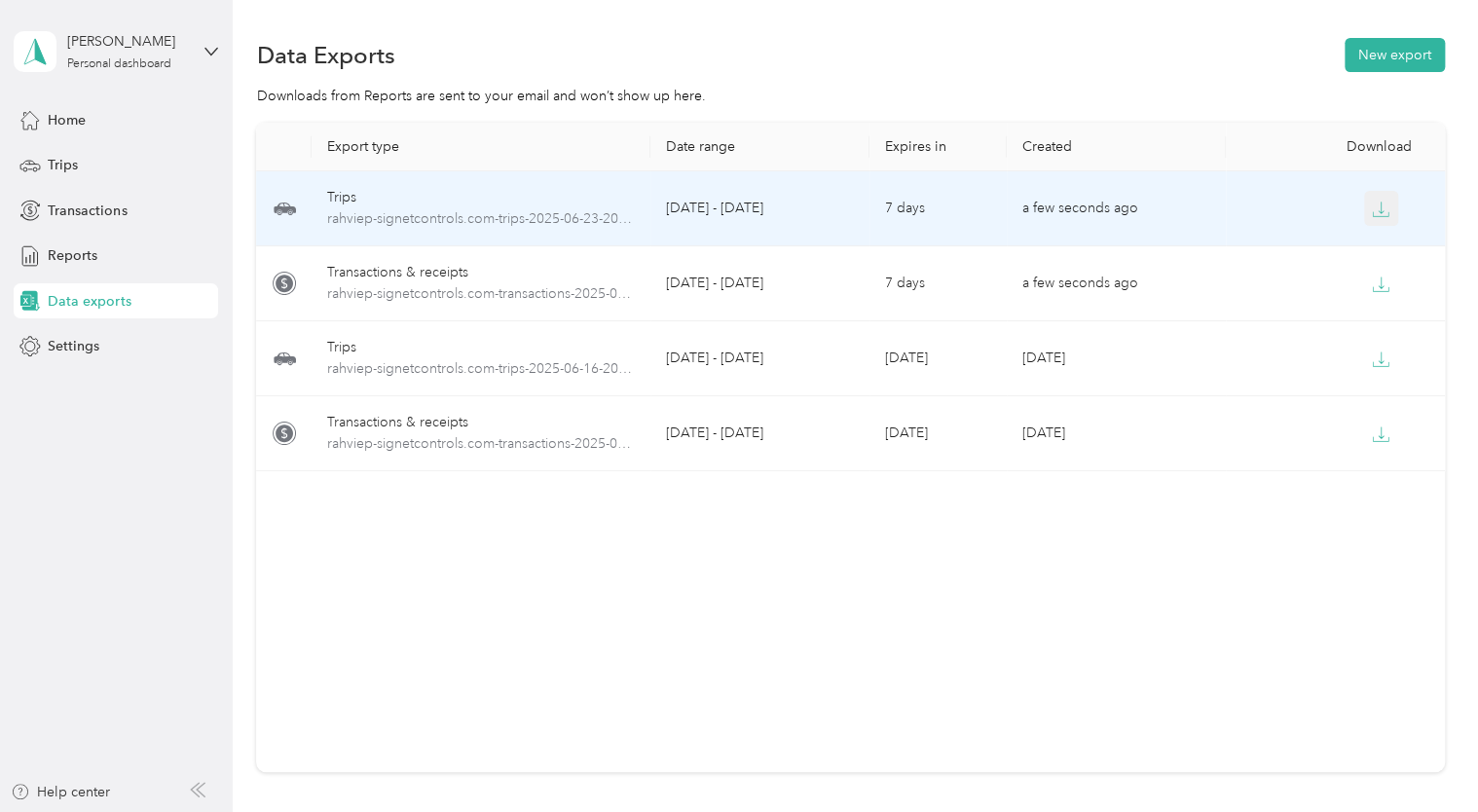 click 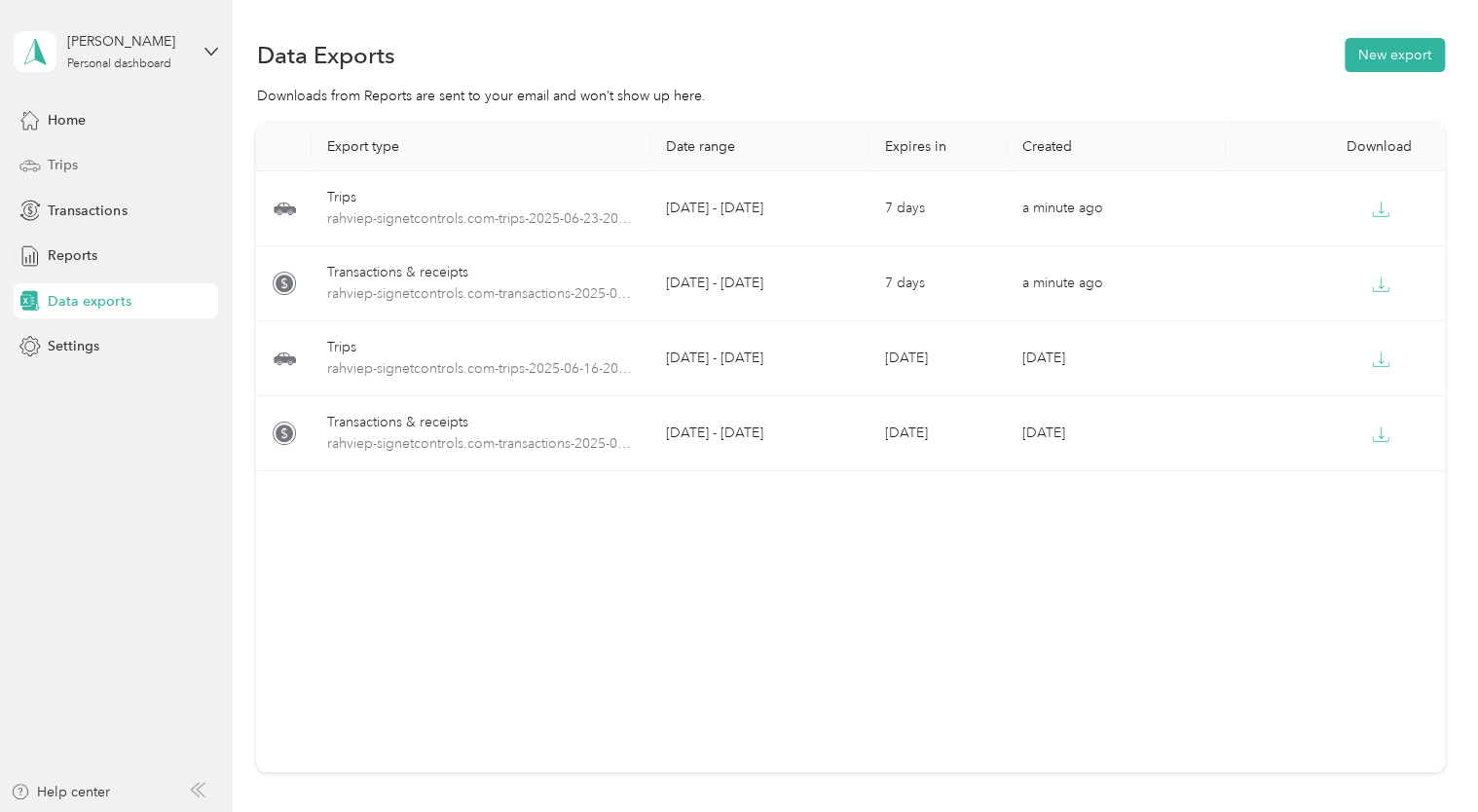 click on "Trips" at bounding box center [62, 165] 